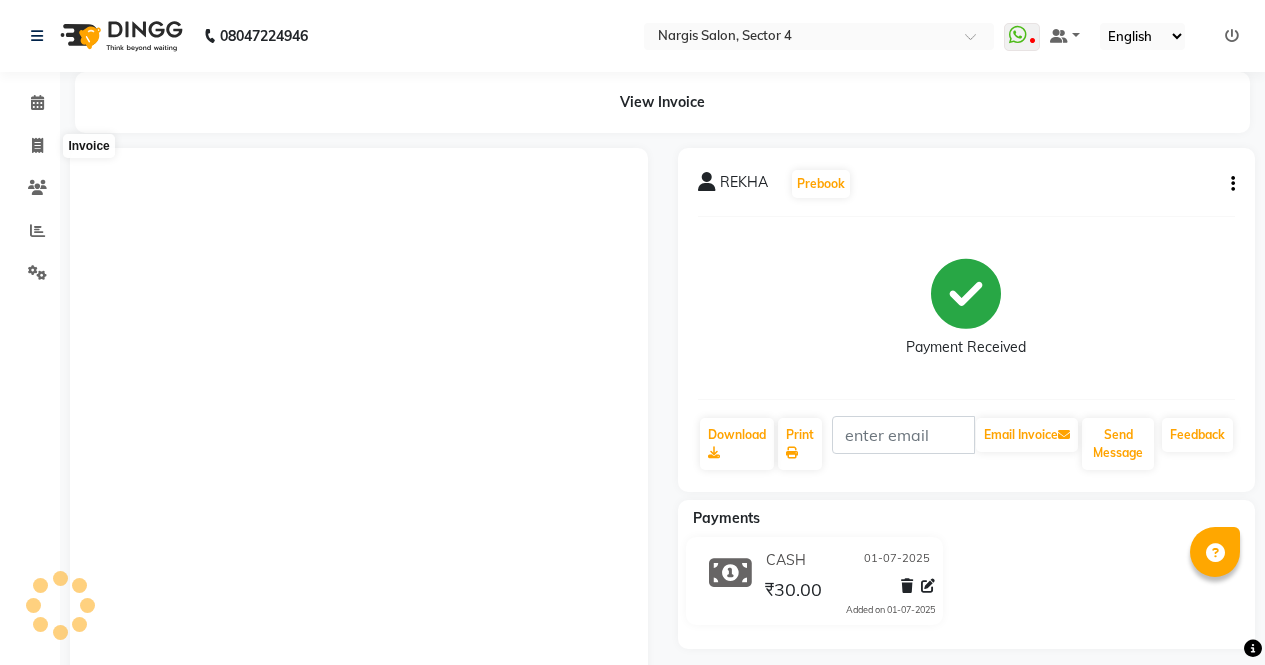 scroll, scrollTop: 0, scrollLeft: 0, axis: both 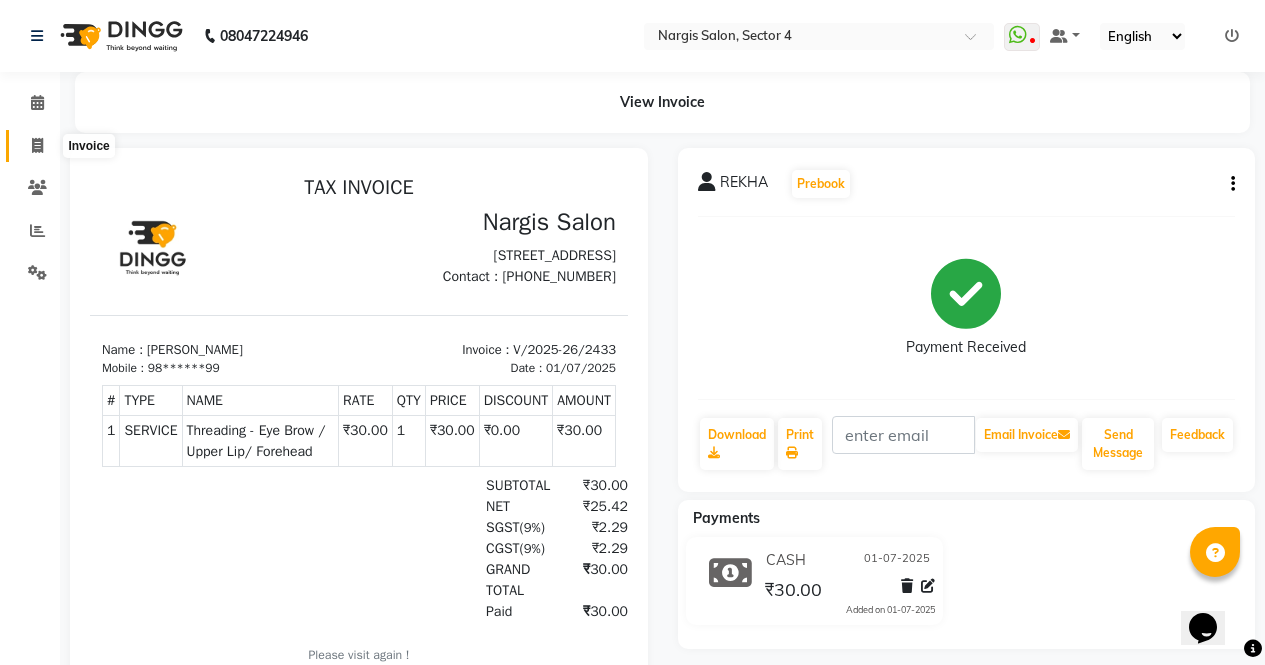 click 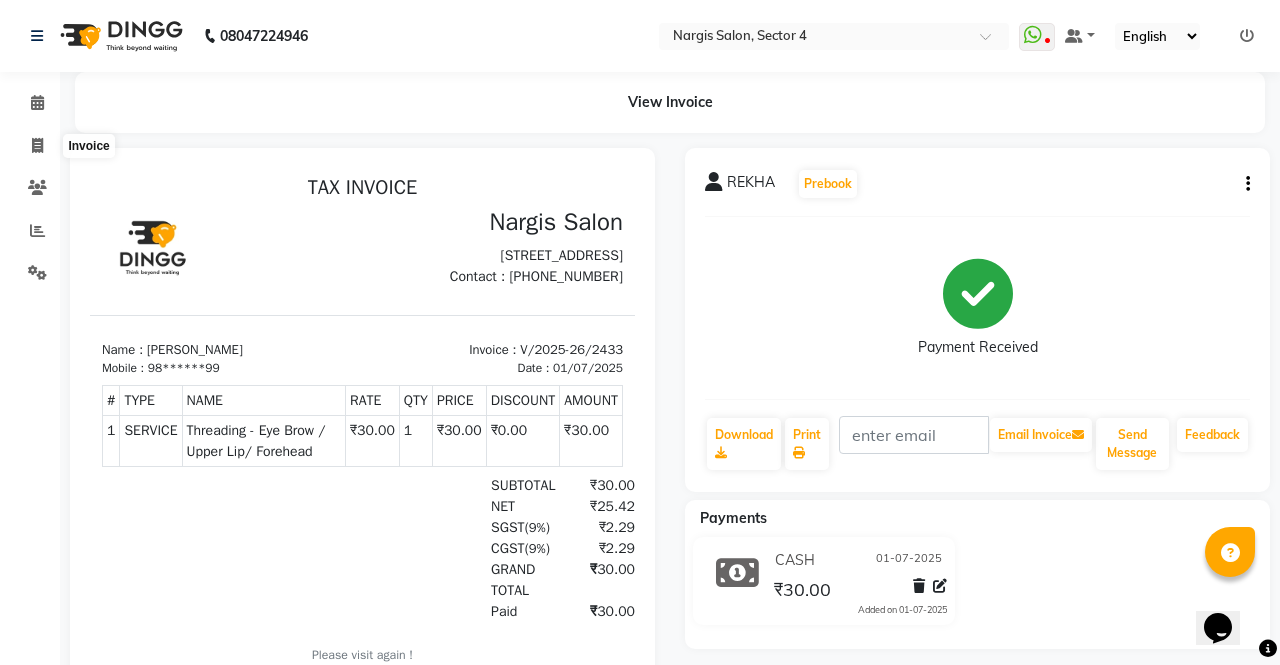 select on "service" 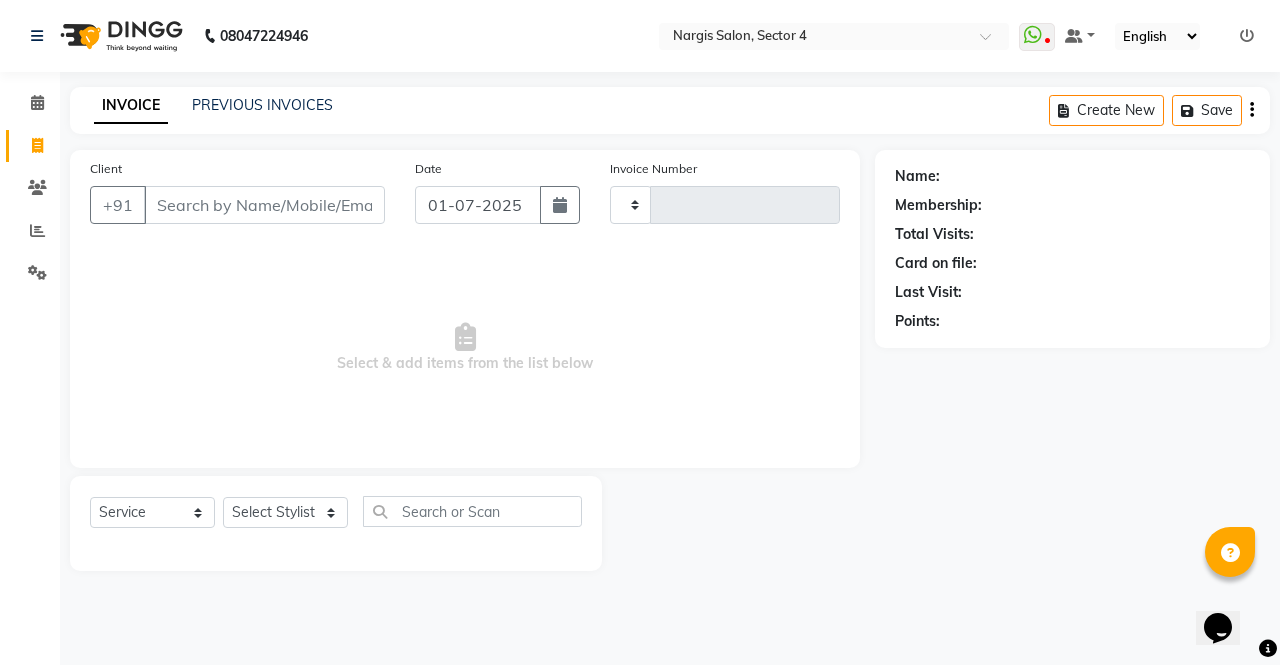 type on "2434" 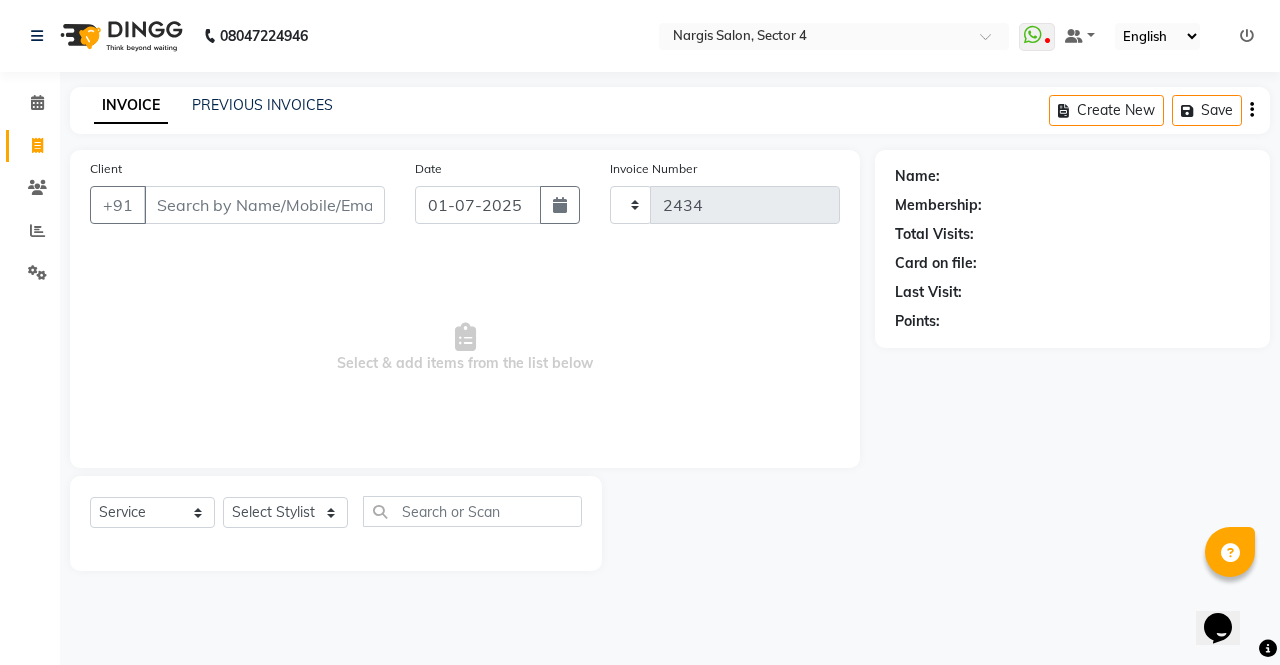 select on "4130" 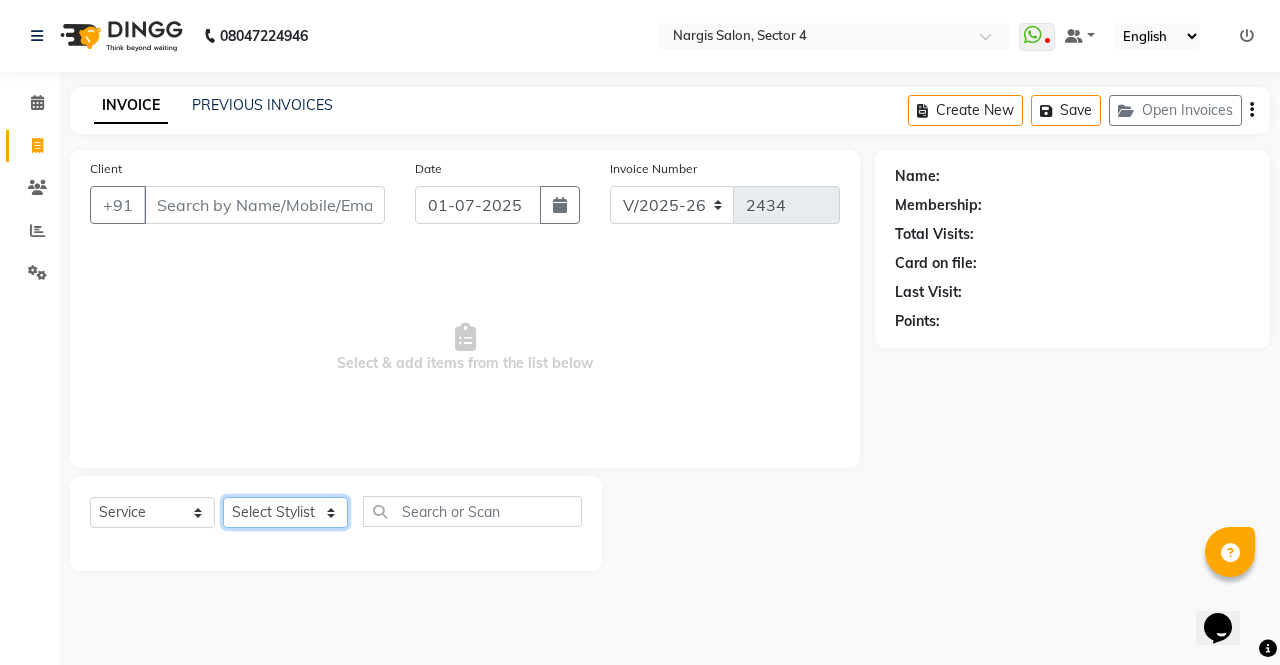 click on "Select Stylist [PERSON_NAME] [PERSON_NAME] Front Desk muskaan pratibha rakhi [PERSON_NAME] [PERSON_NAME]" 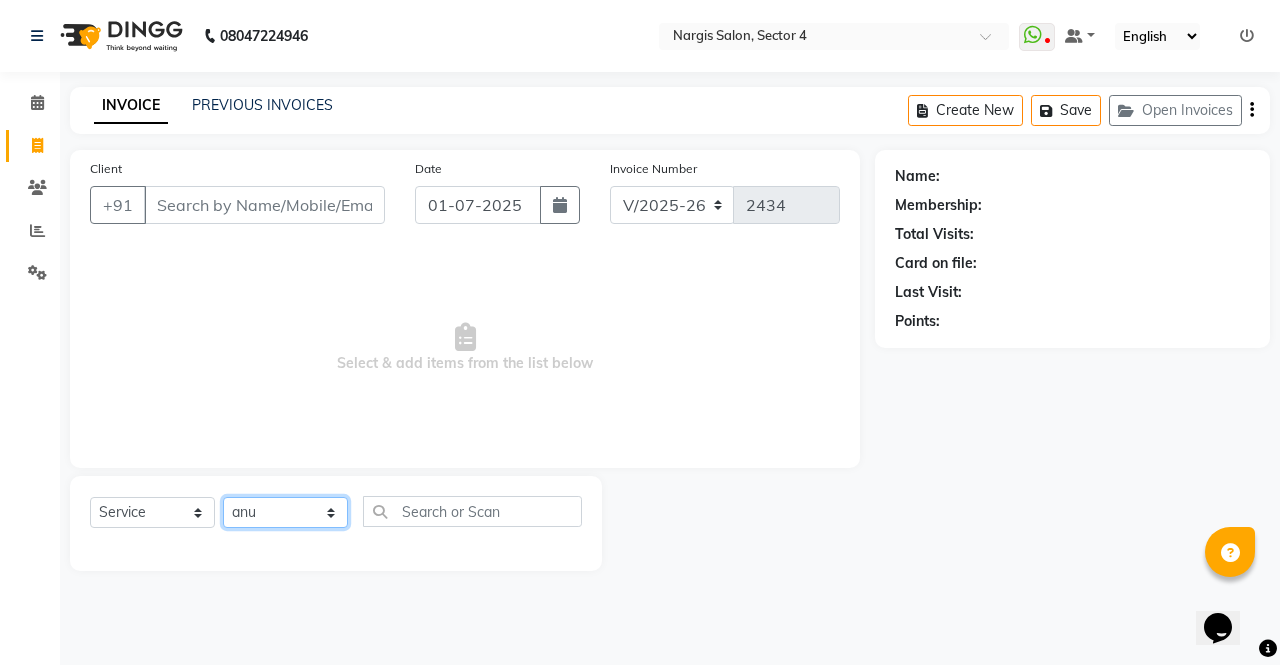 click on "Select Stylist [PERSON_NAME] [PERSON_NAME] Front Desk muskaan pratibha rakhi [PERSON_NAME] [PERSON_NAME]" 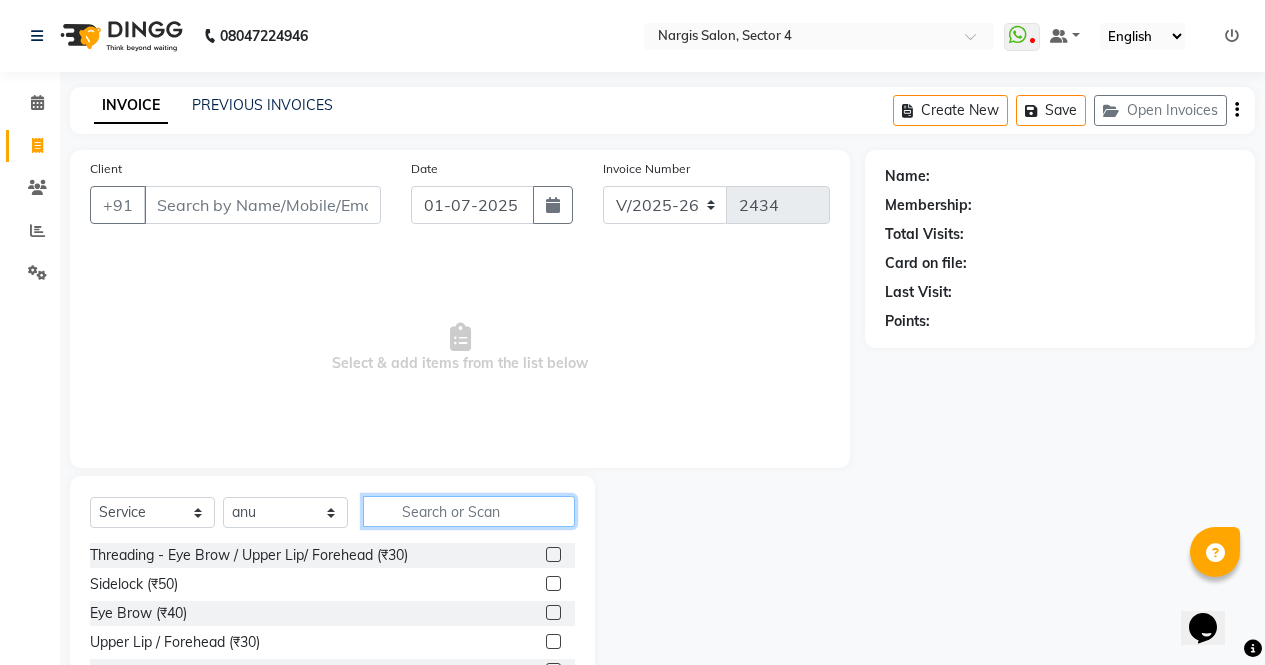 click 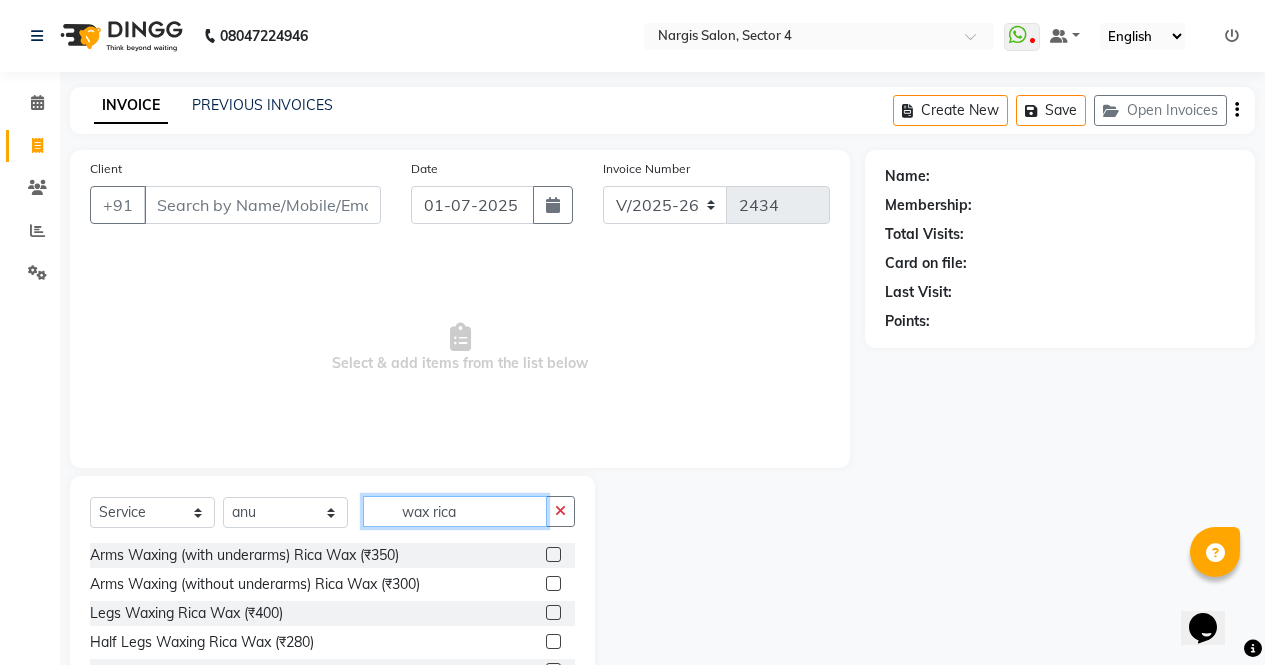 type on "wax rica" 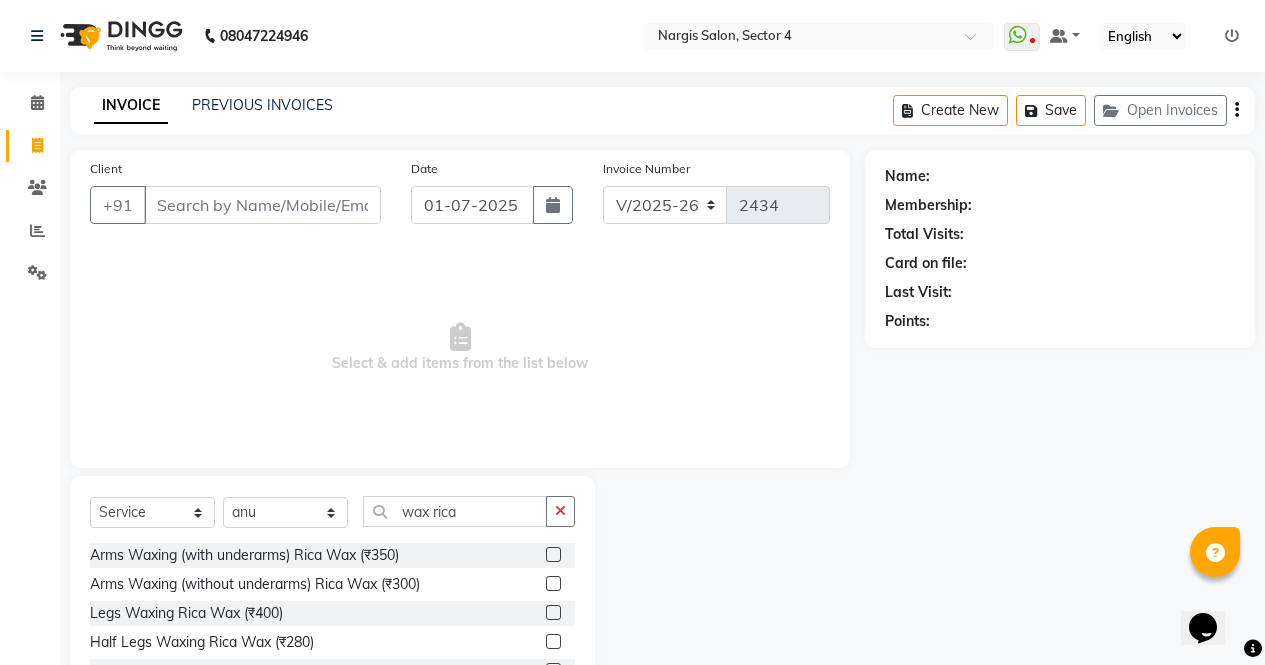 click 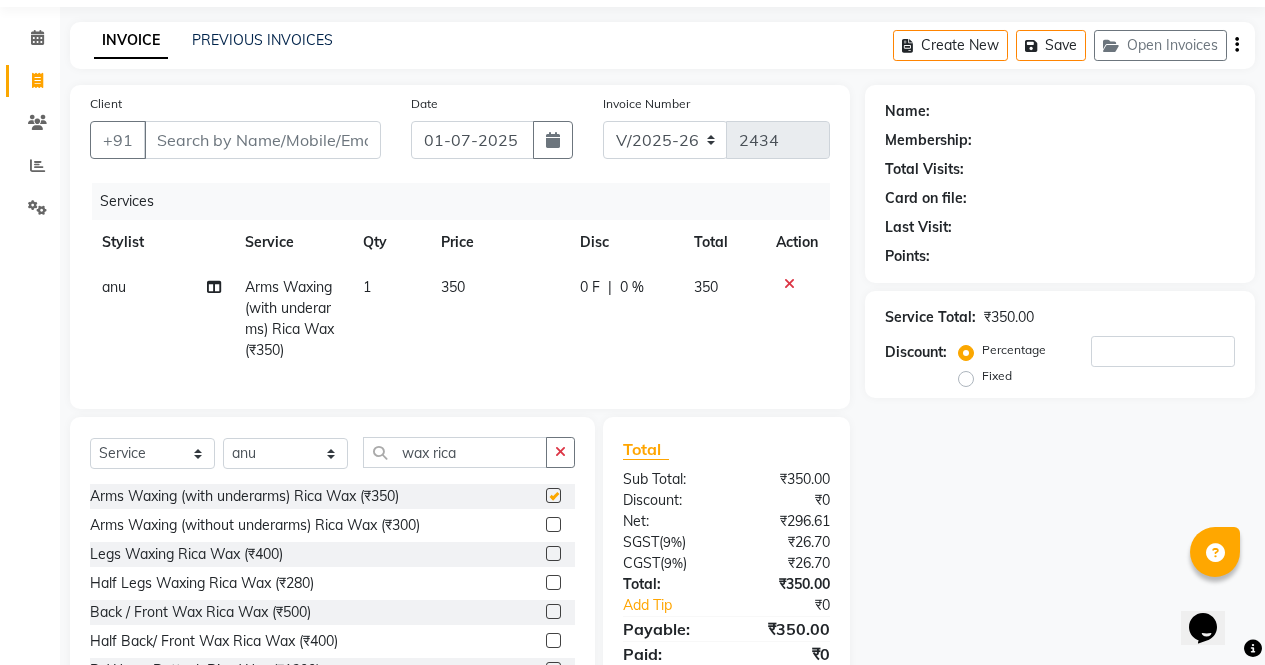 checkbox on "false" 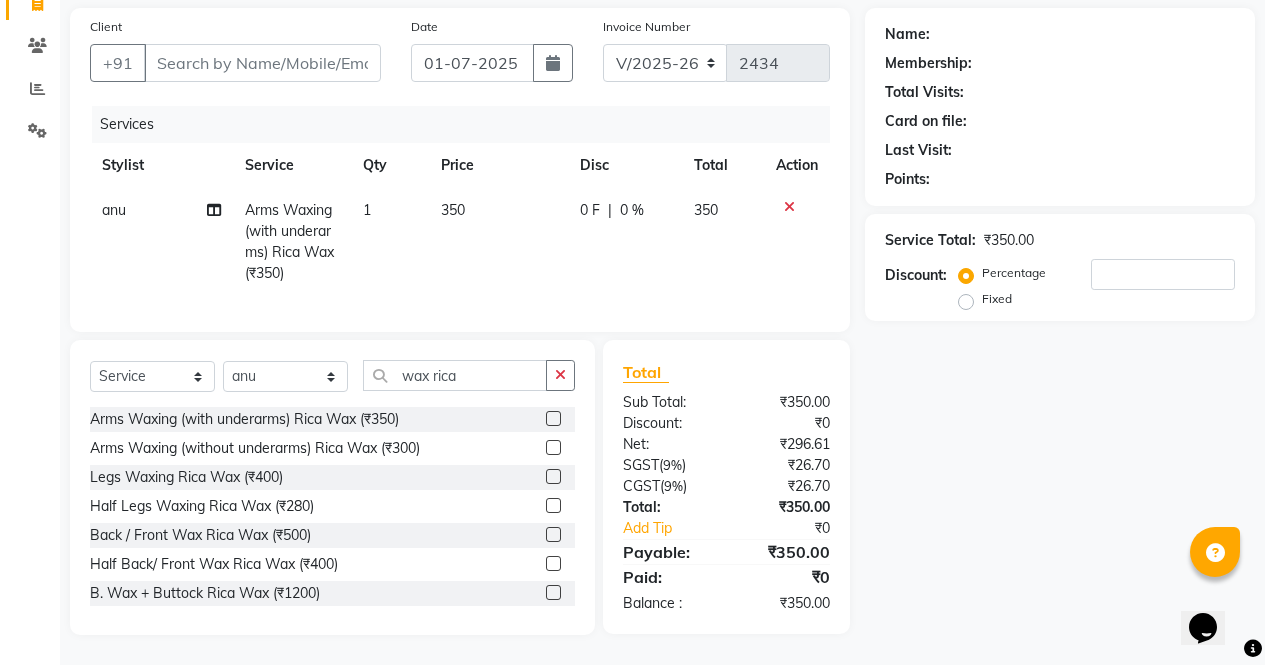 scroll, scrollTop: 155, scrollLeft: 0, axis: vertical 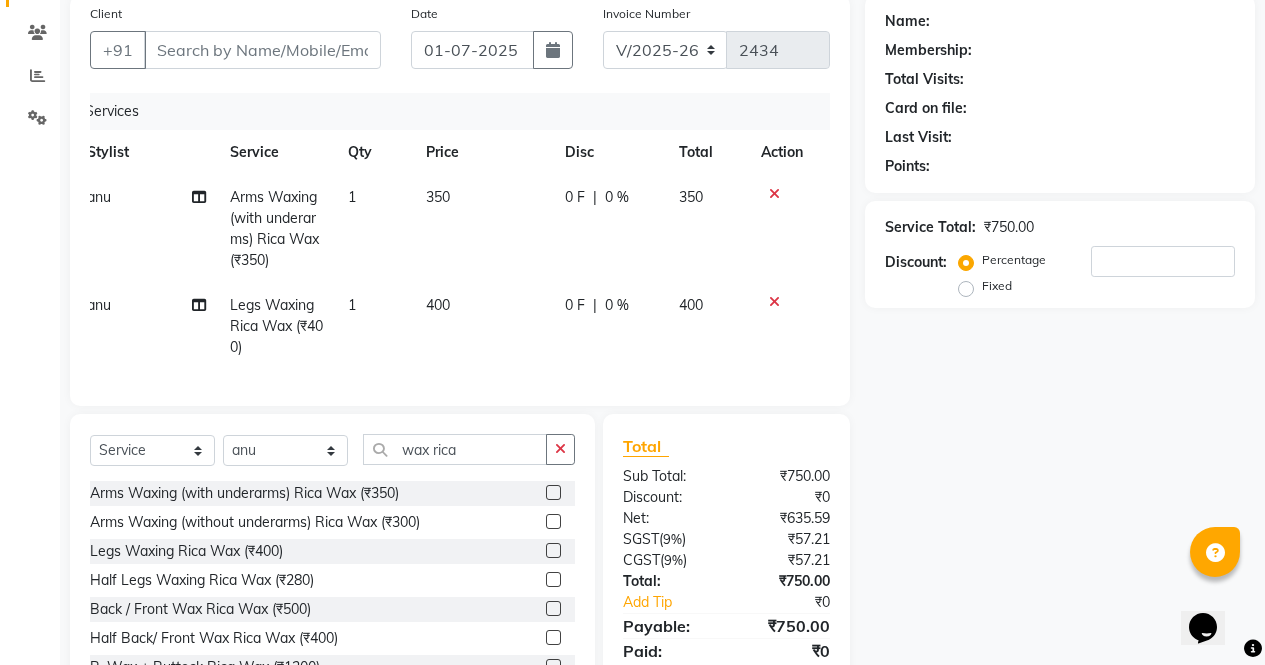 checkbox on "false" 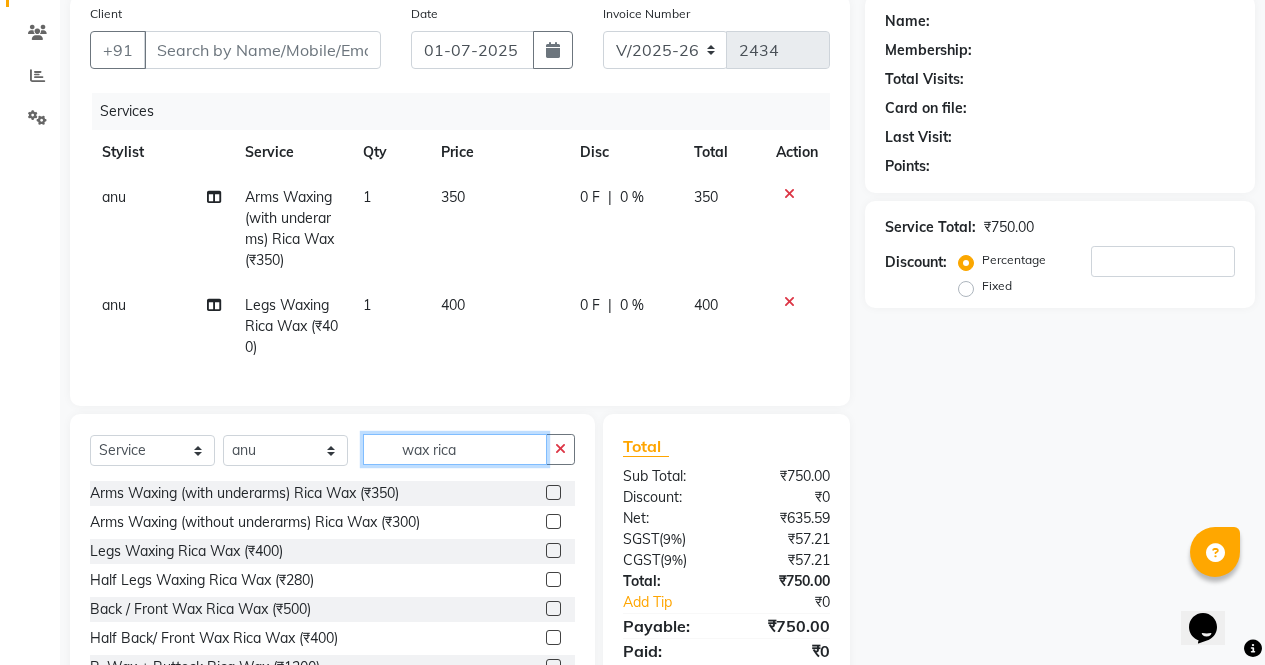 click on "wax rica" 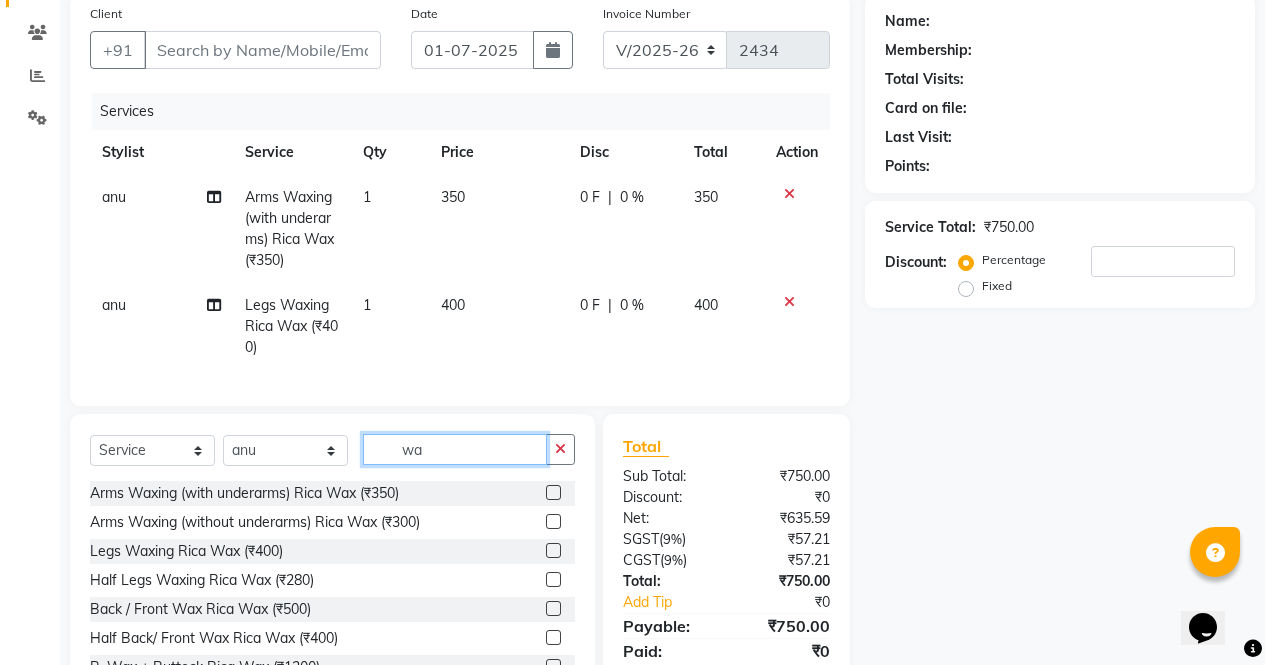 type on "w" 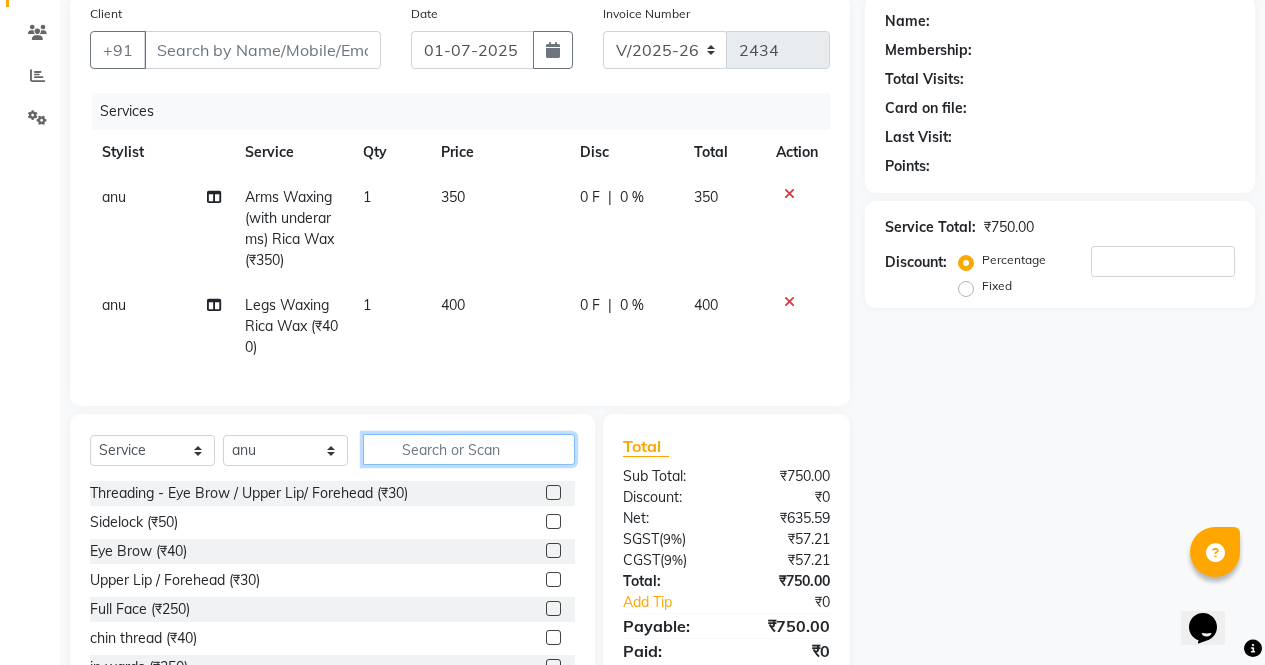 type 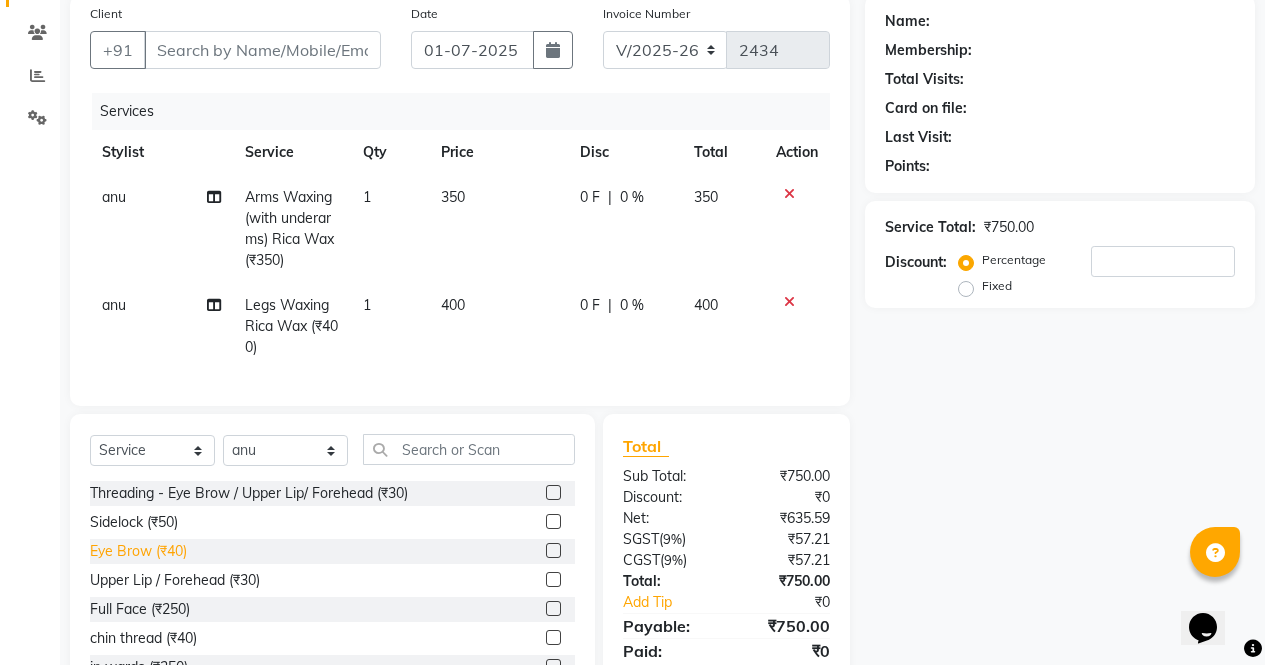 click on "Eye Brow (₹40)" 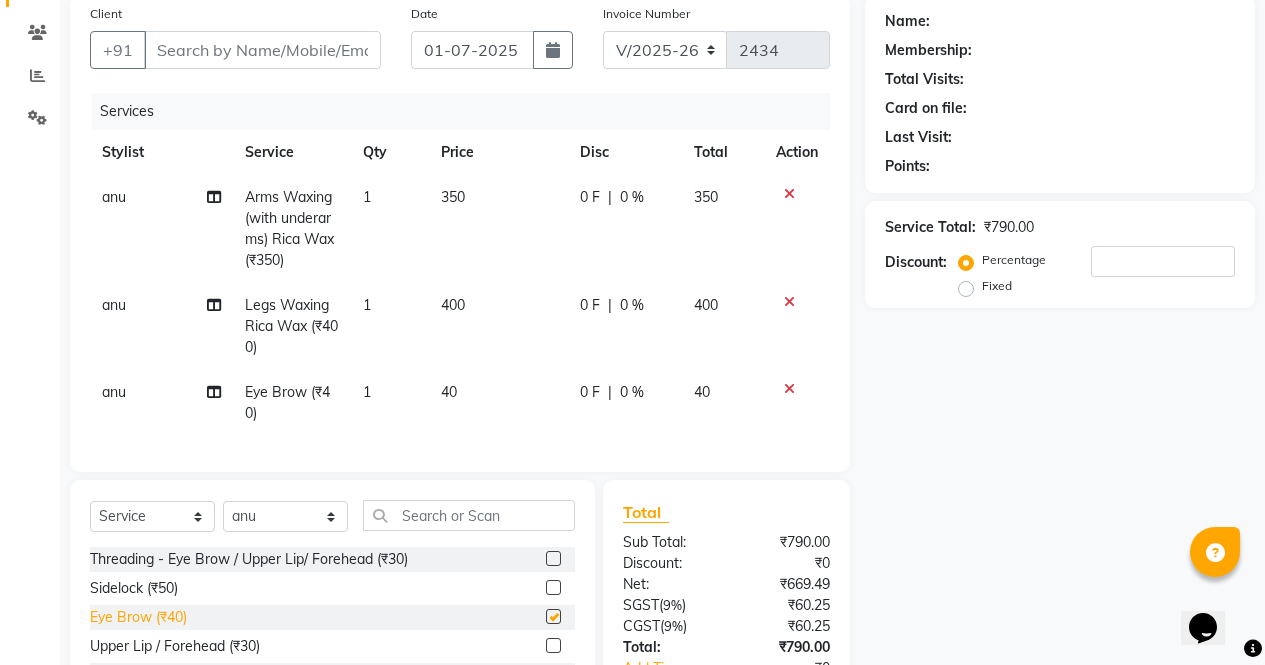 checkbox on "false" 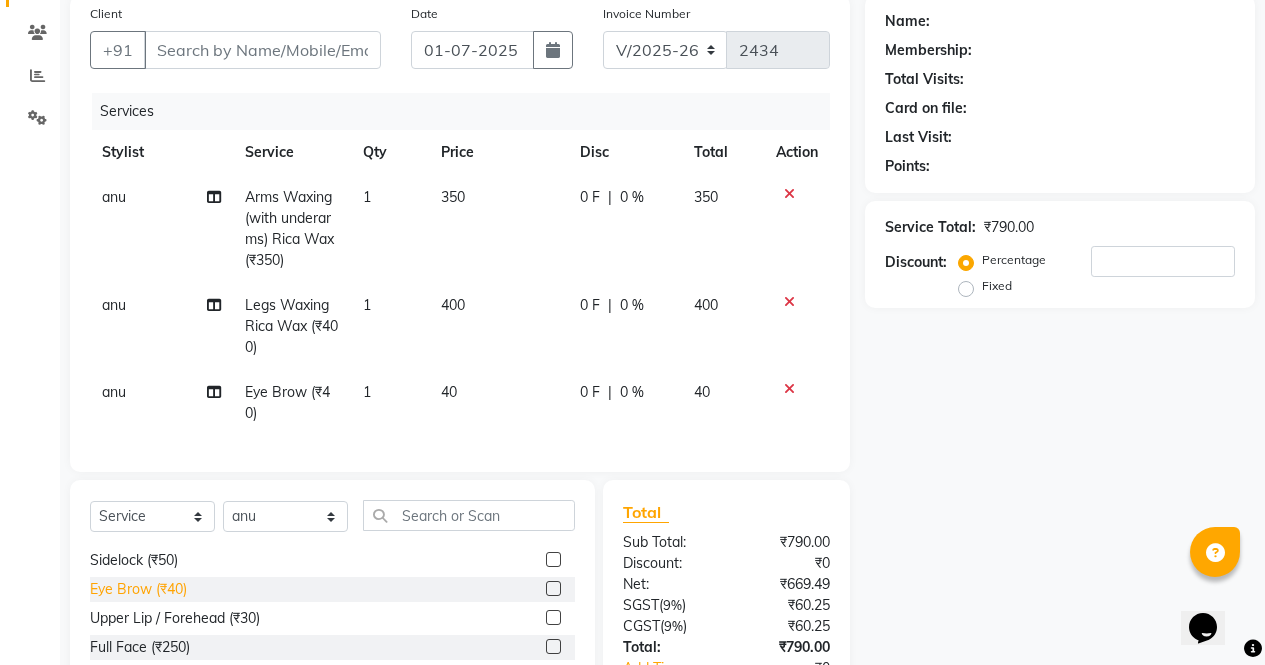 scroll, scrollTop: 32, scrollLeft: 0, axis: vertical 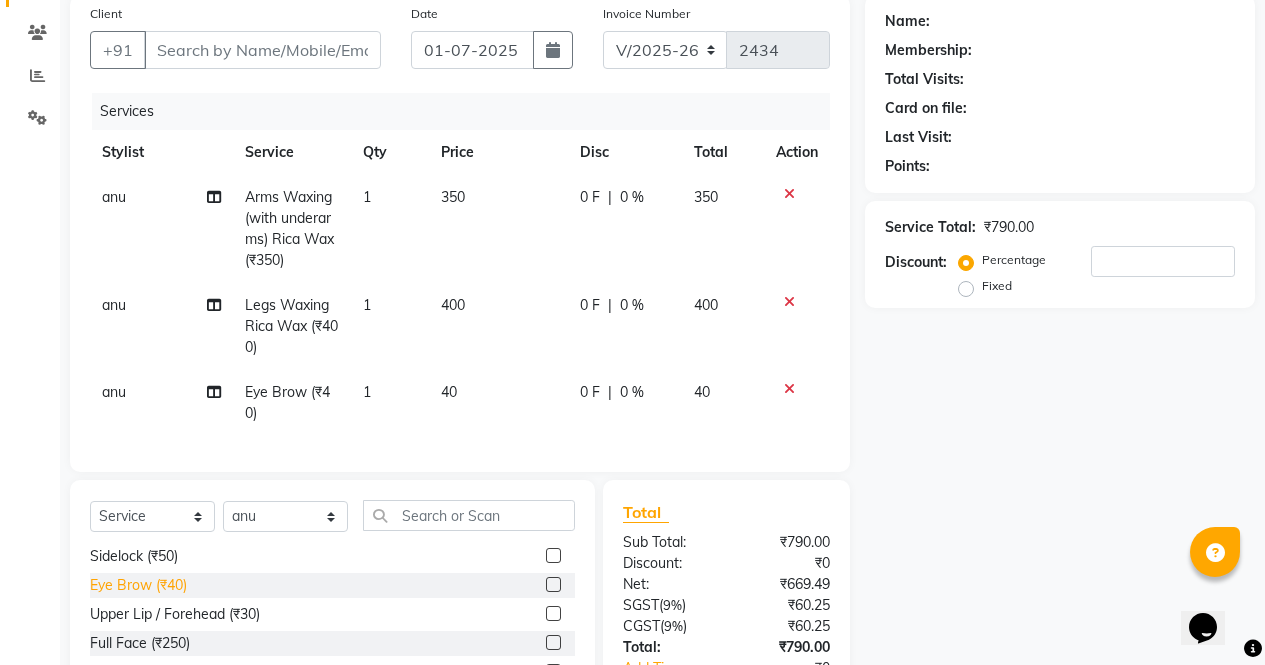 click on "Upper Lip / Forehead (₹30)" 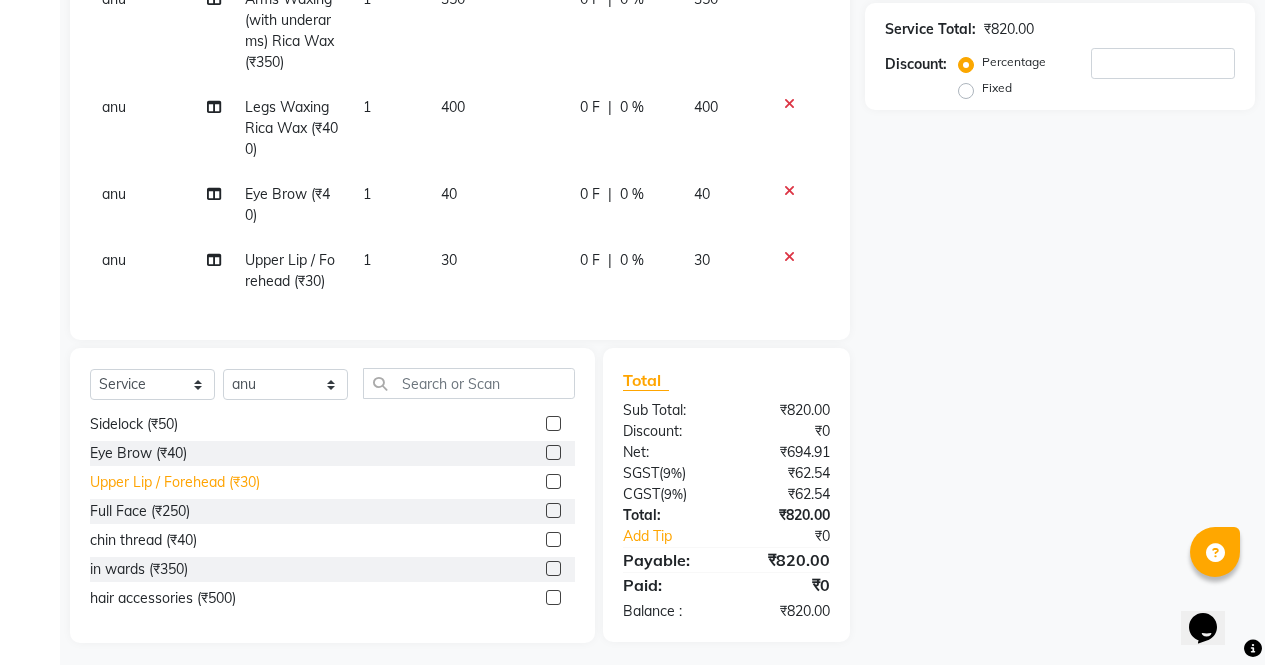 scroll, scrollTop: 357, scrollLeft: 0, axis: vertical 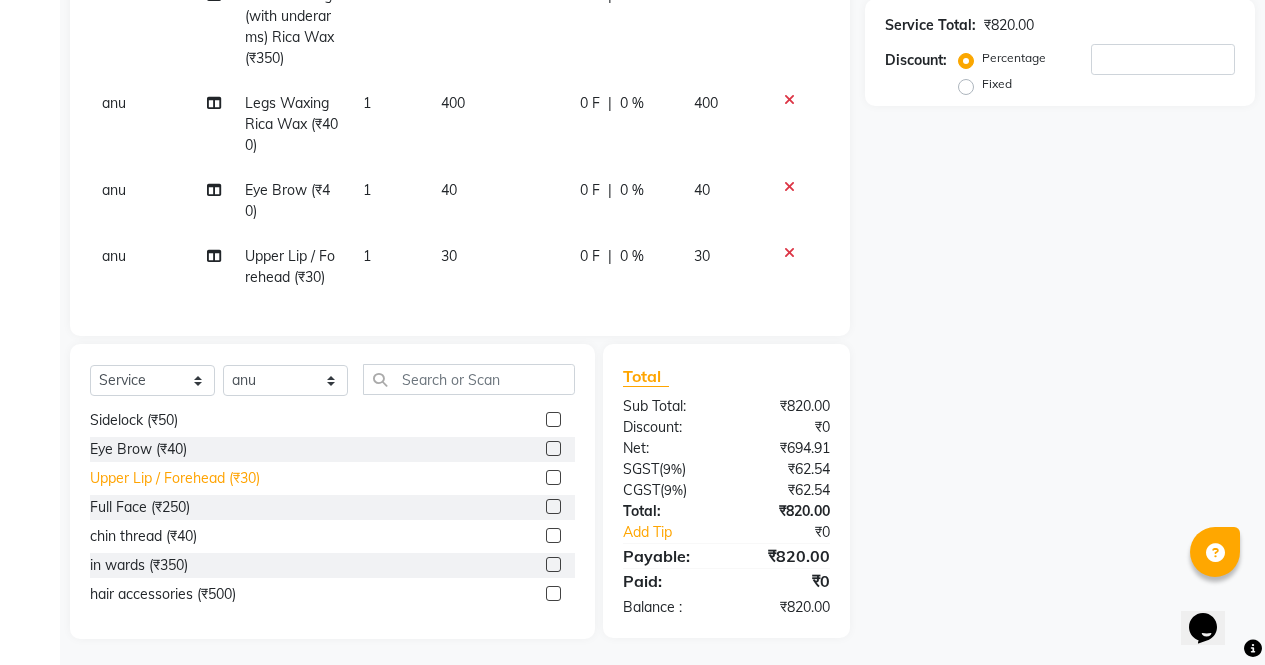 click on "Upper Lip / Forehead (₹30)" 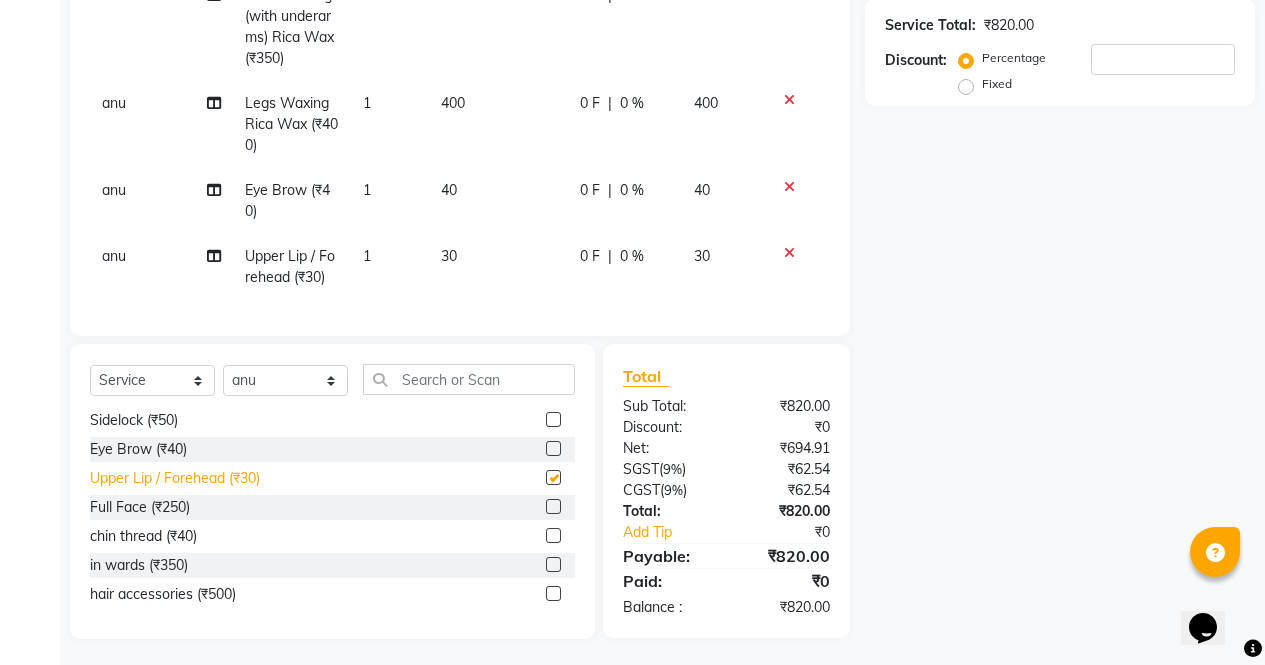 checkbox on "false" 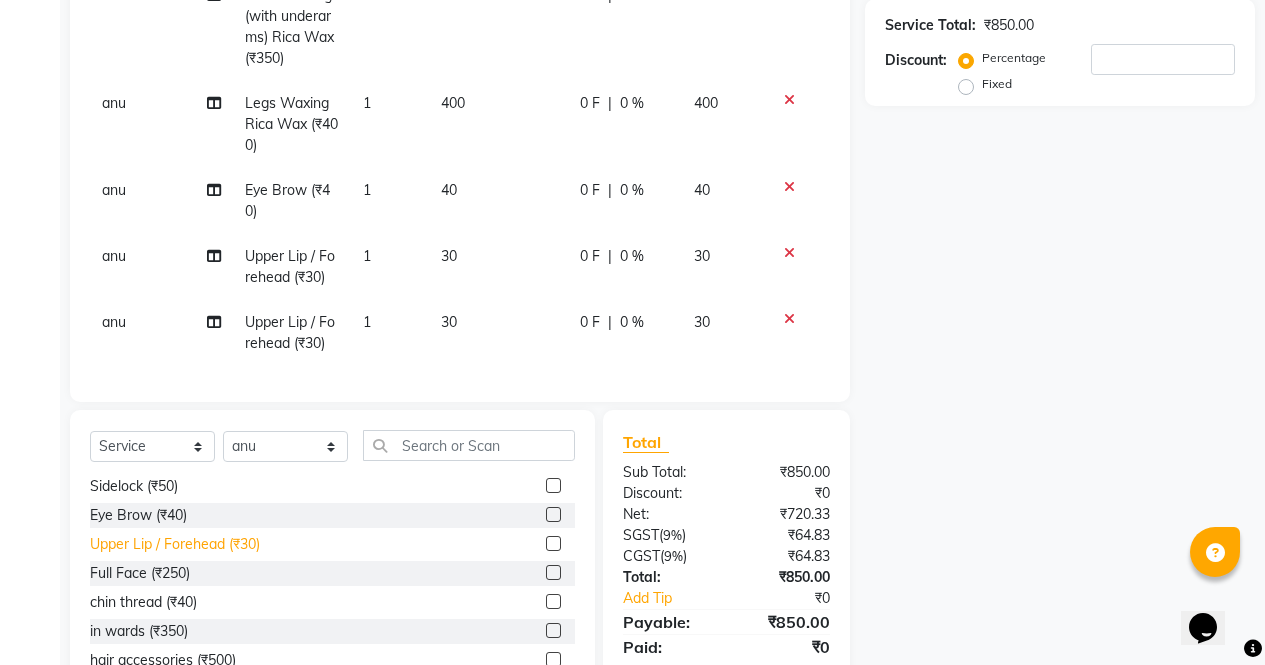 scroll, scrollTop: 6, scrollLeft: 0, axis: vertical 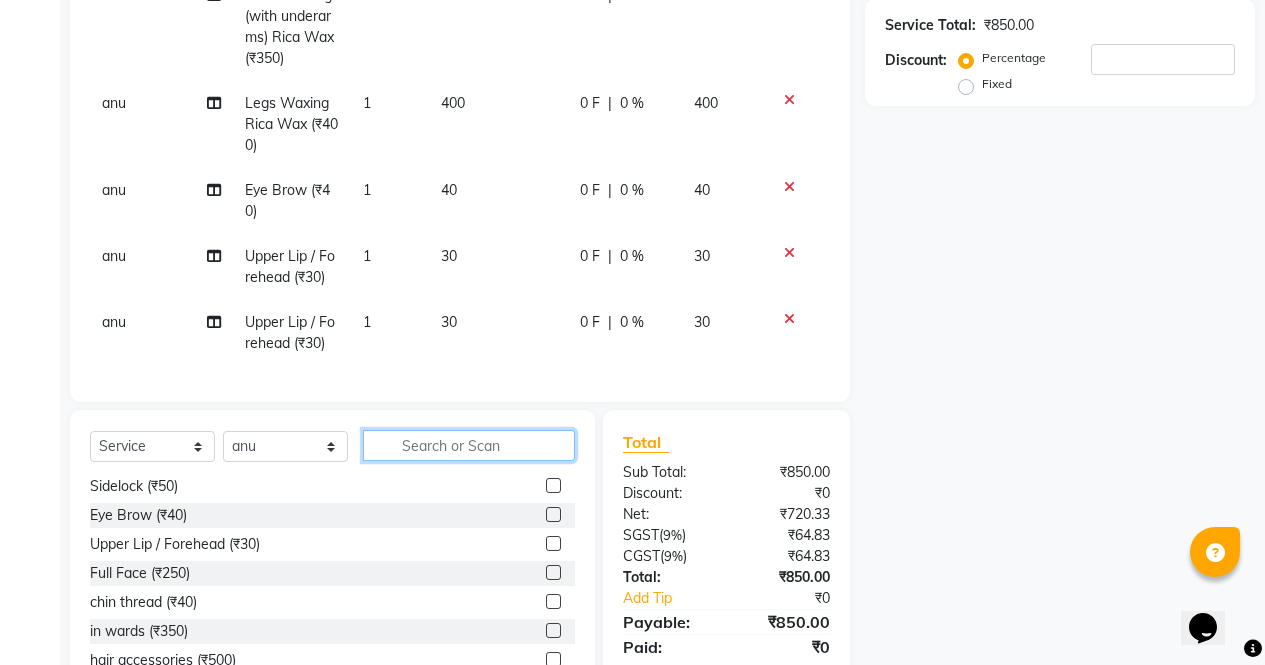 click 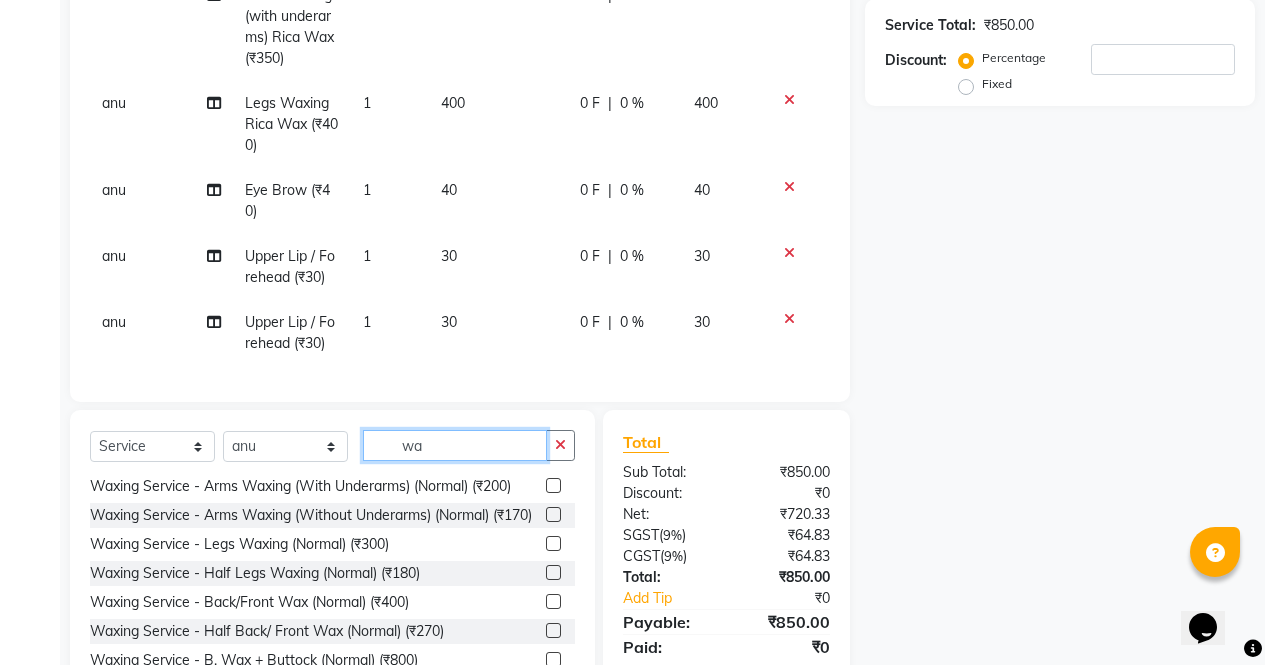 scroll, scrollTop: 0, scrollLeft: 0, axis: both 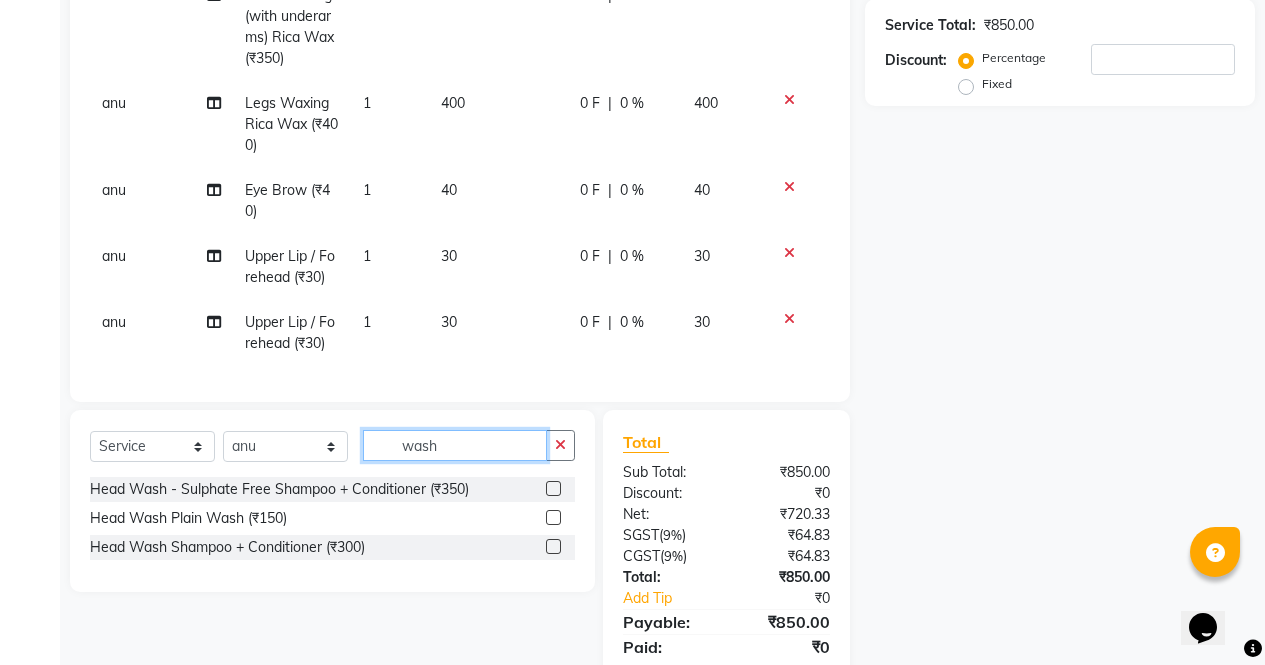 type on "wash" 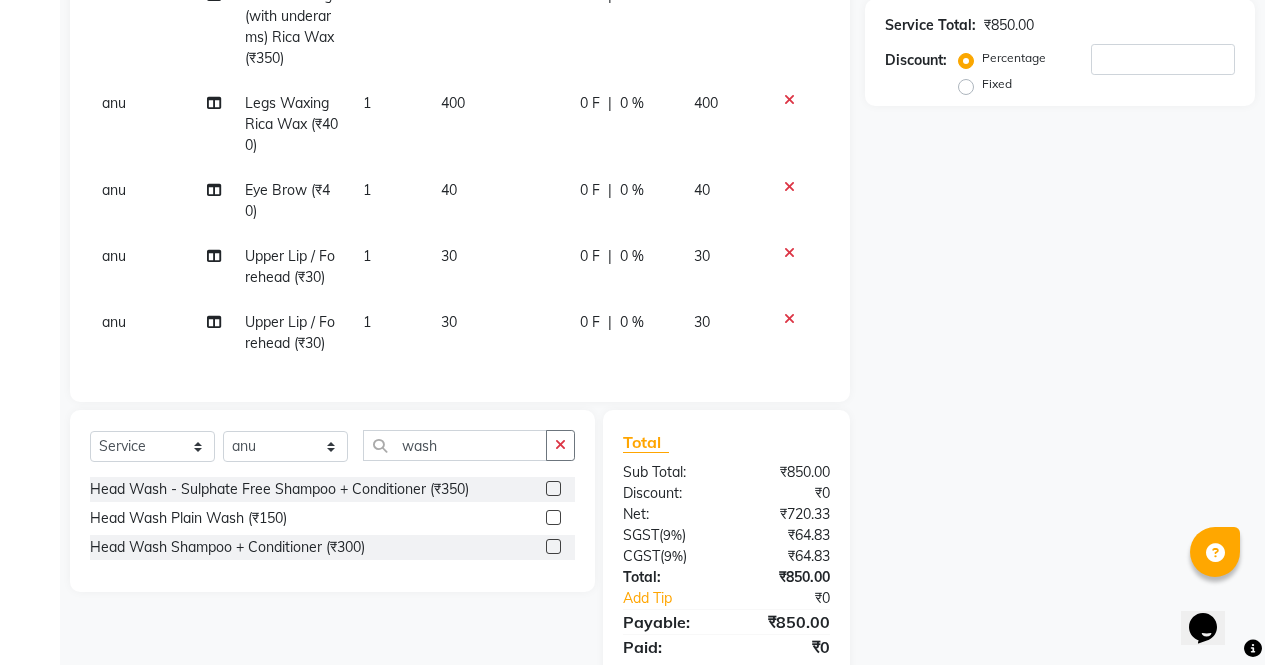 click 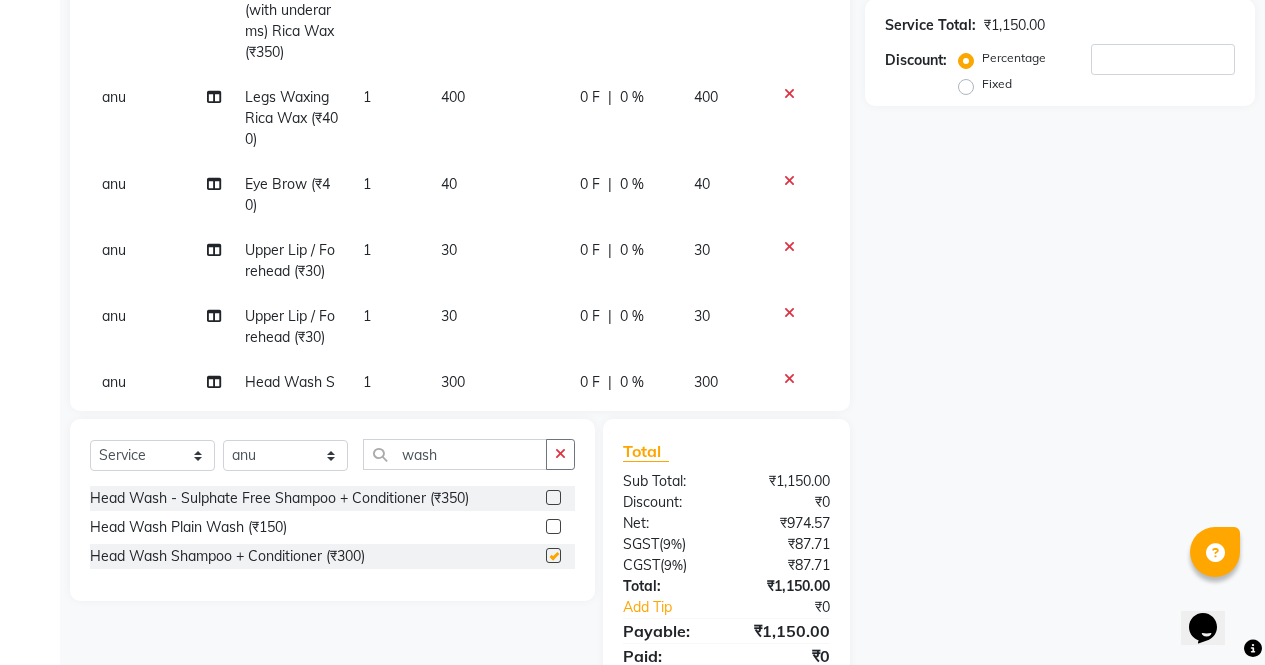 checkbox on "false" 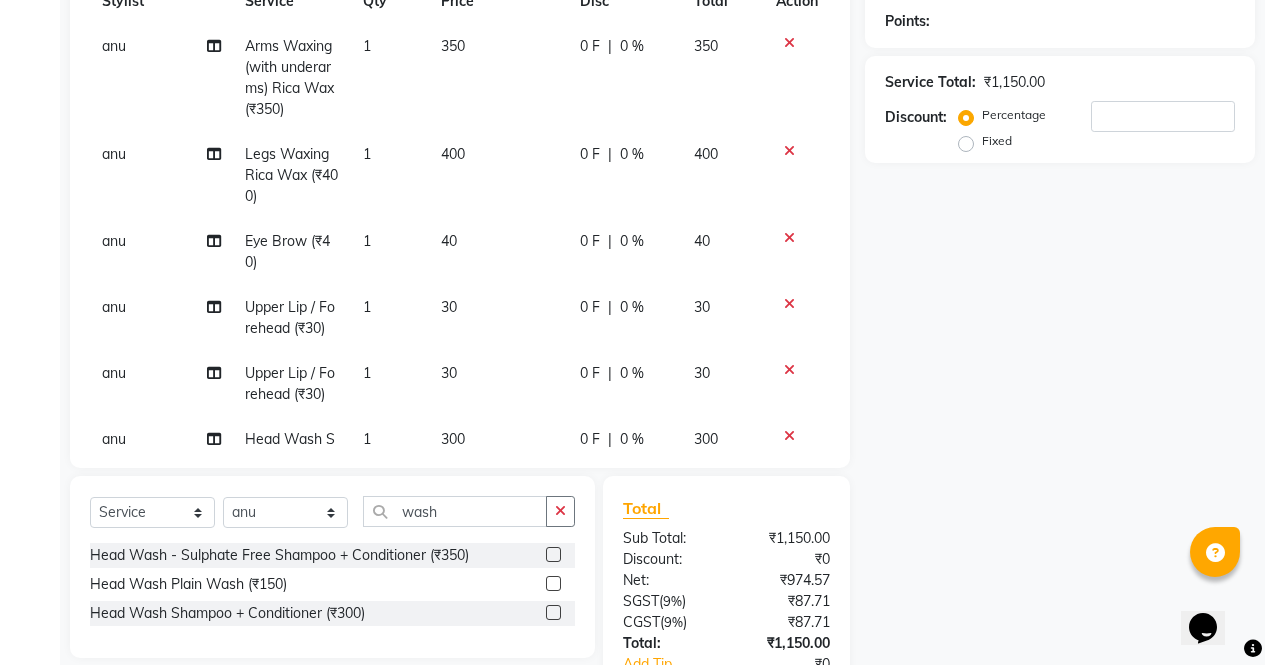 scroll, scrollTop: 315, scrollLeft: 0, axis: vertical 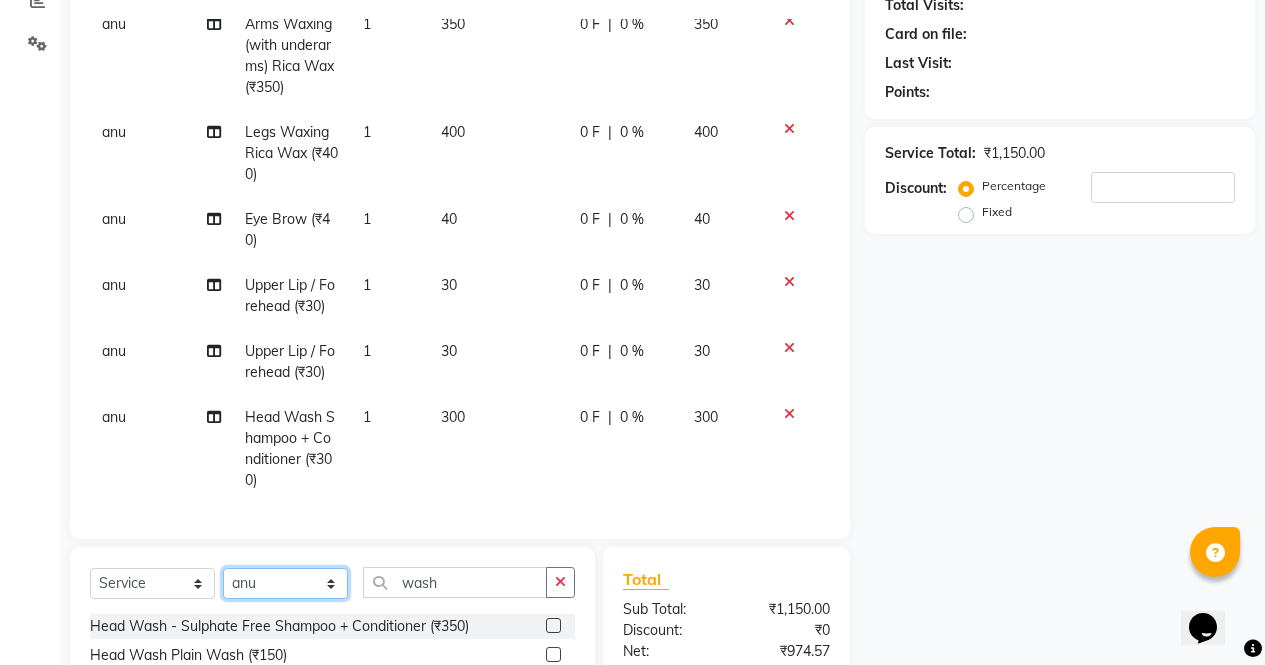 click on "Select Stylist [PERSON_NAME] [PERSON_NAME] Front Desk muskaan pratibha rakhi [PERSON_NAME] [PERSON_NAME]" 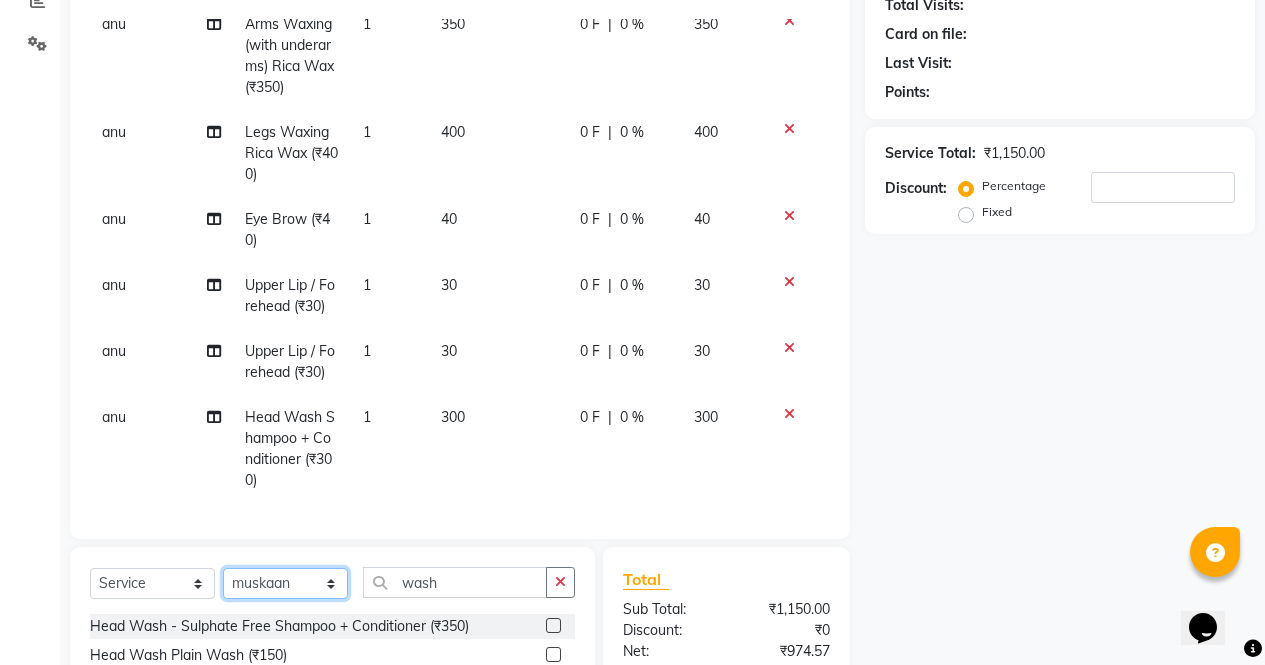 click on "Select Stylist [PERSON_NAME] [PERSON_NAME] Front Desk muskaan pratibha rakhi [PERSON_NAME] [PERSON_NAME]" 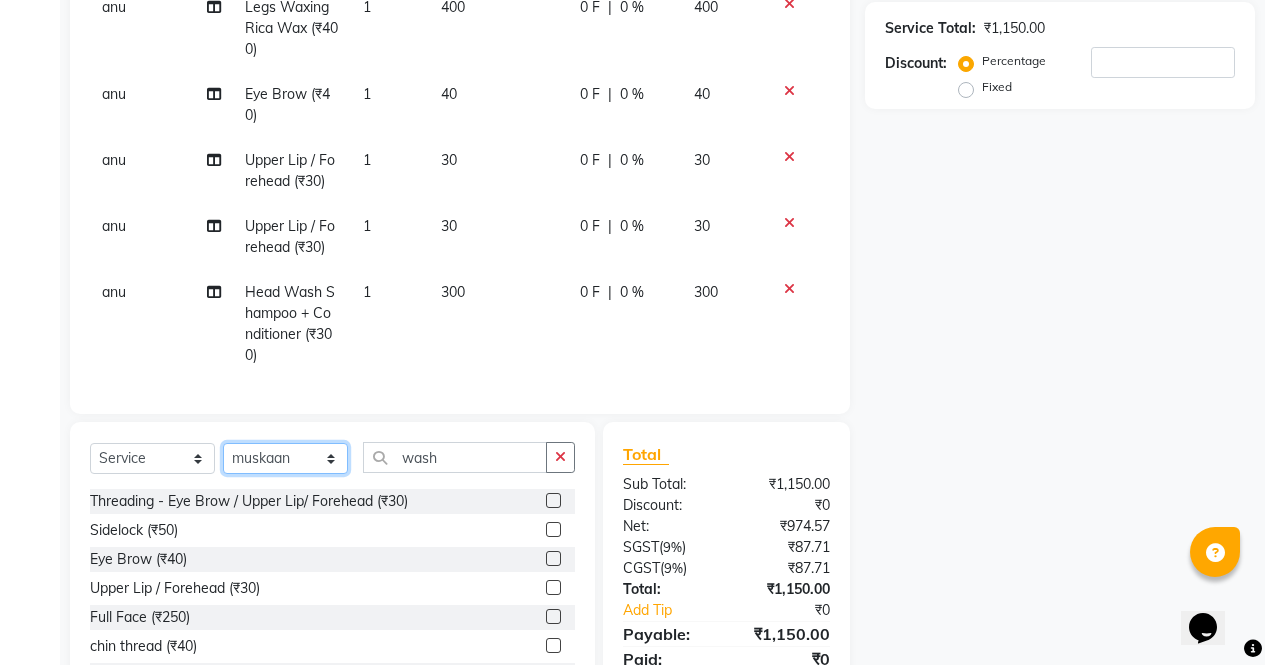 scroll, scrollTop: 436, scrollLeft: 0, axis: vertical 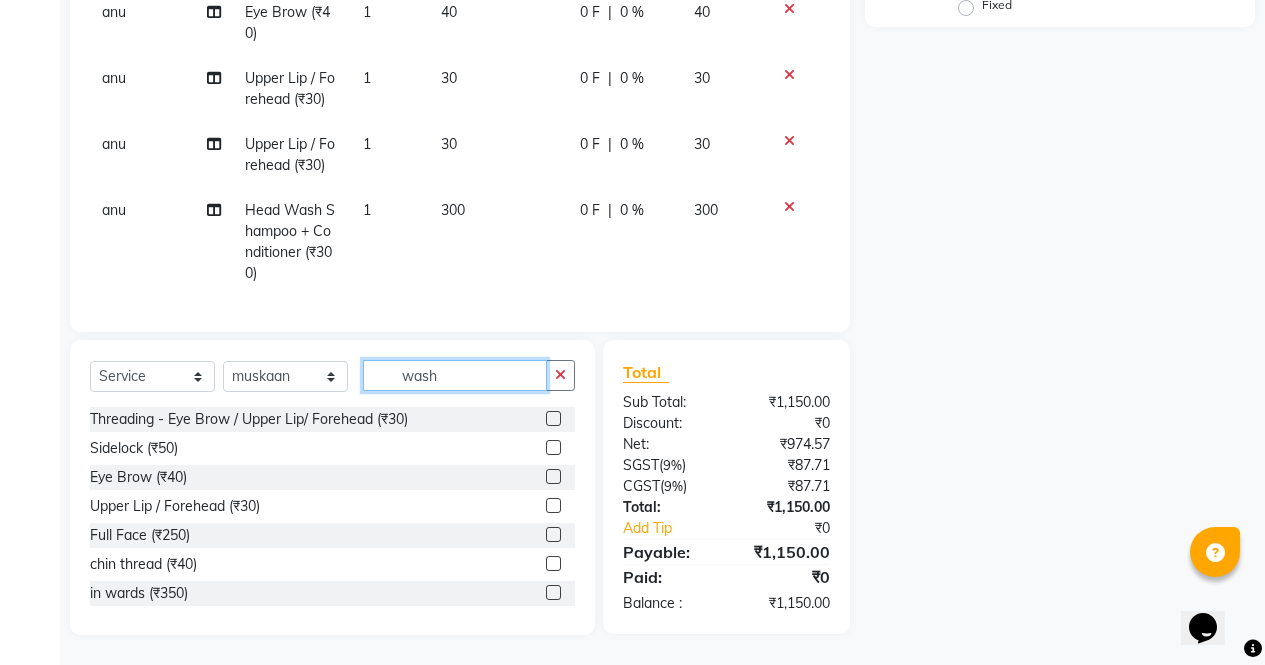 click on "wash" 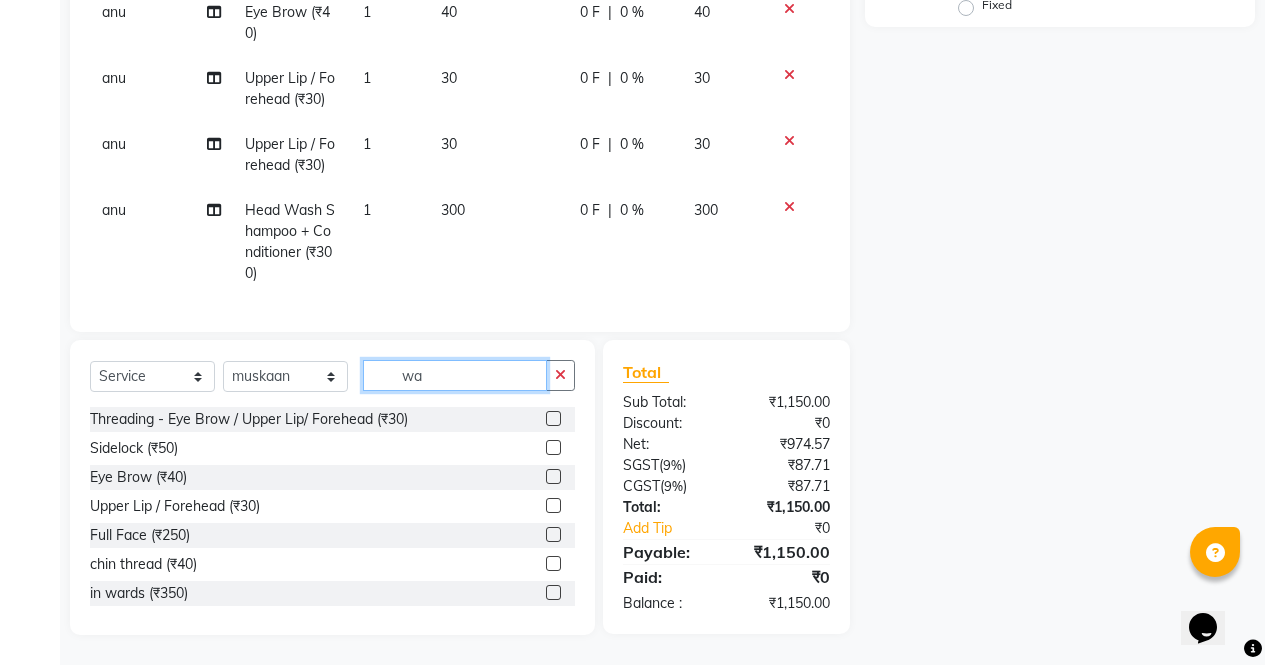 type on "w" 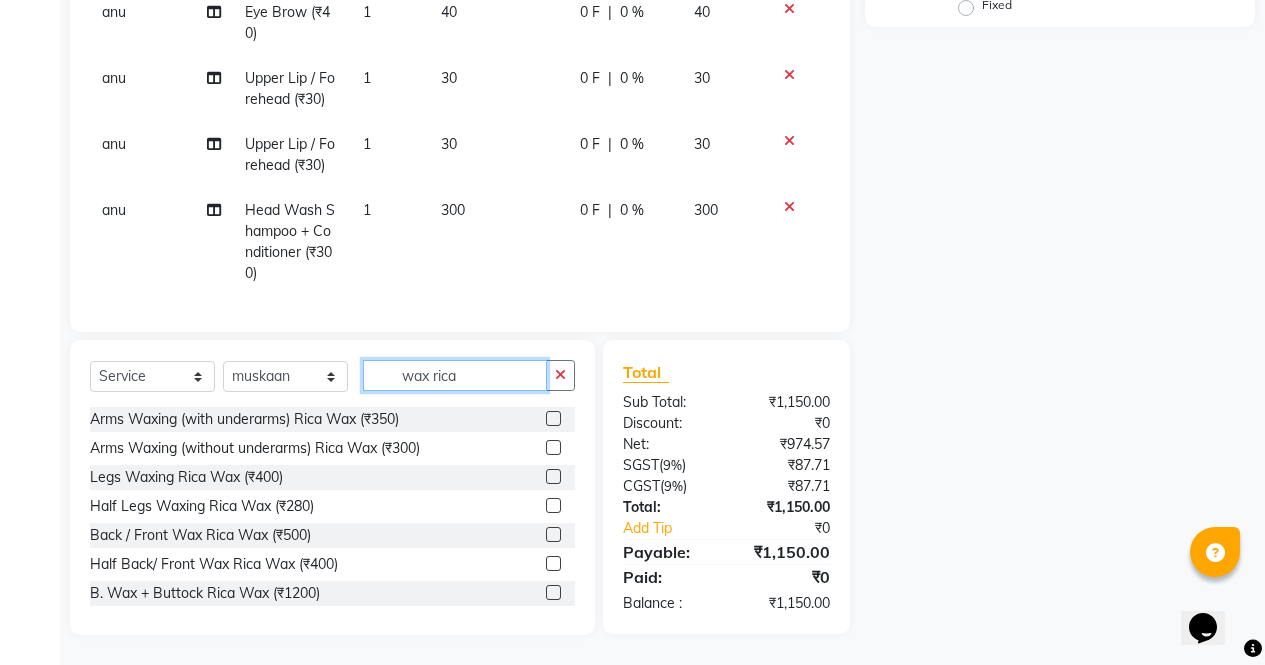 type on "wax rica" 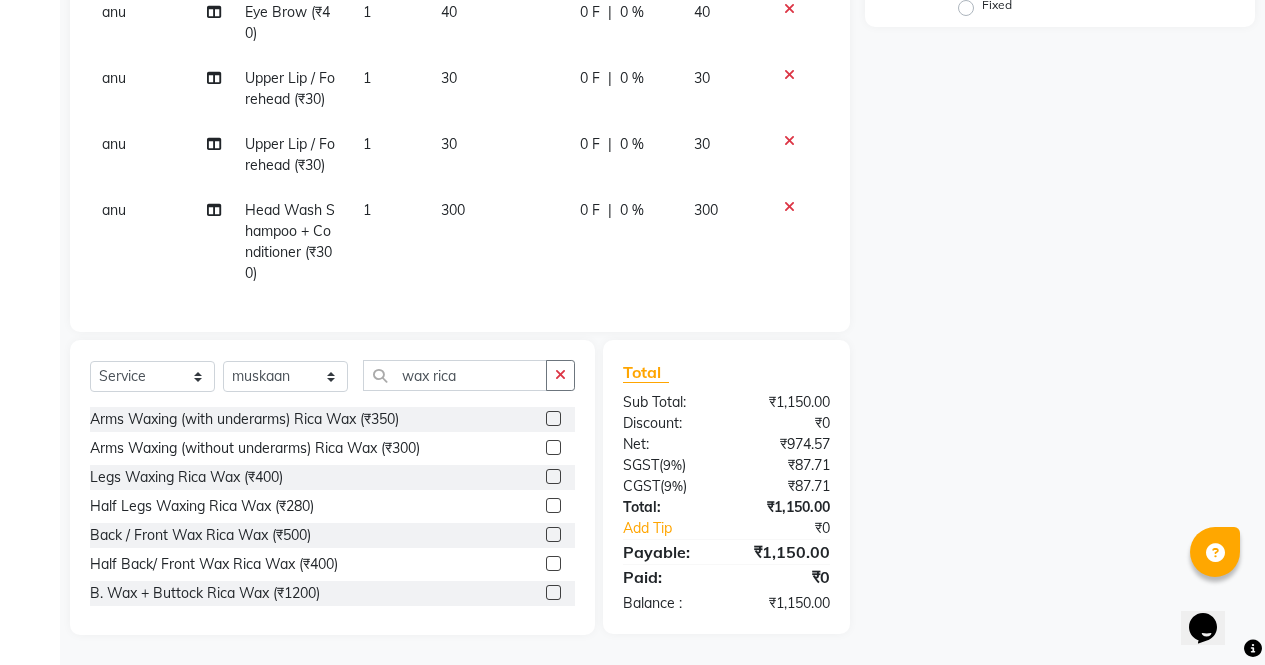 click 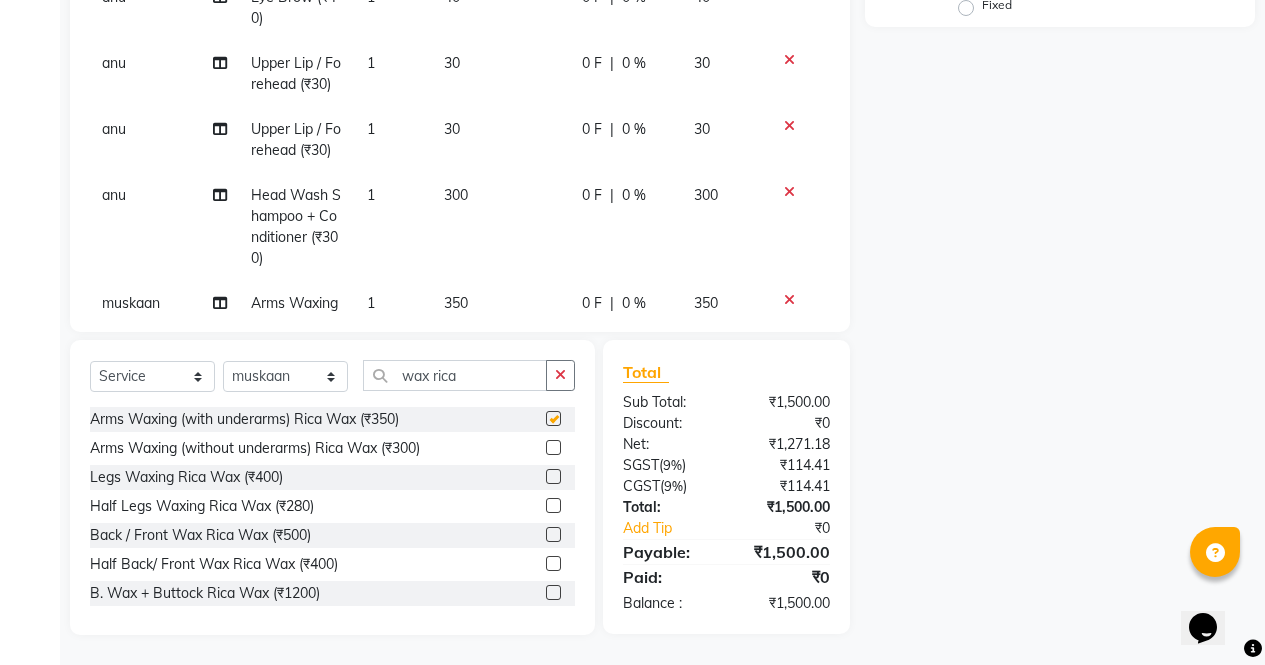 checkbox on "false" 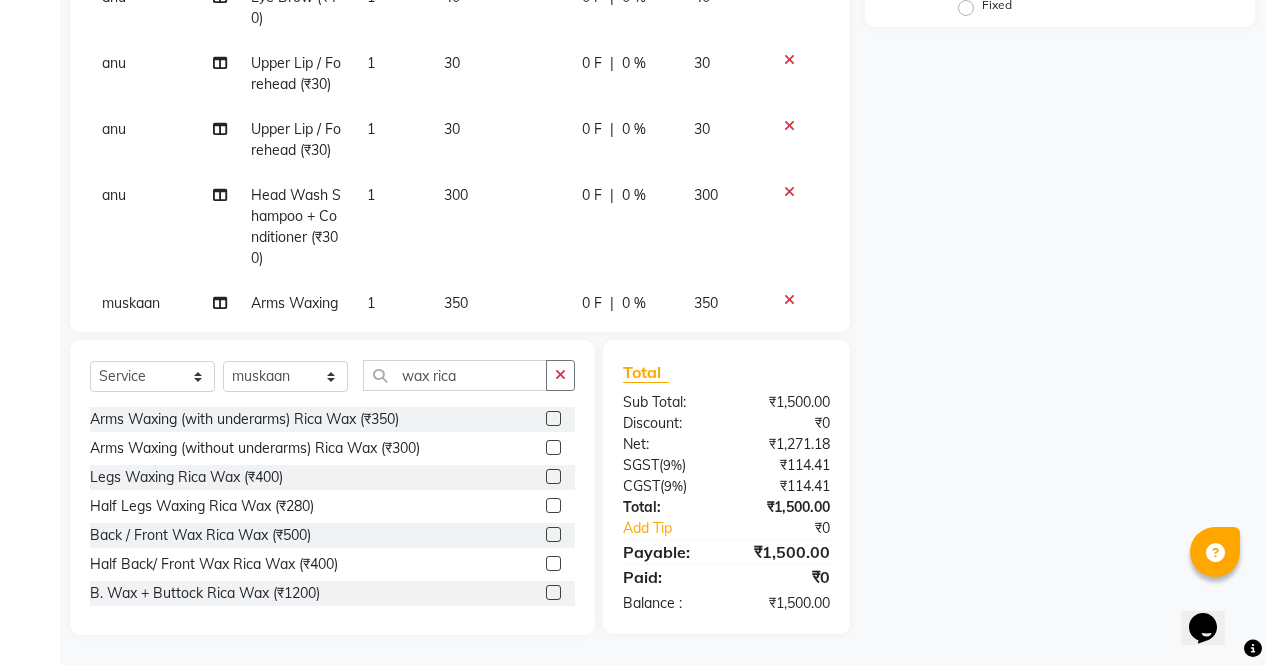 click 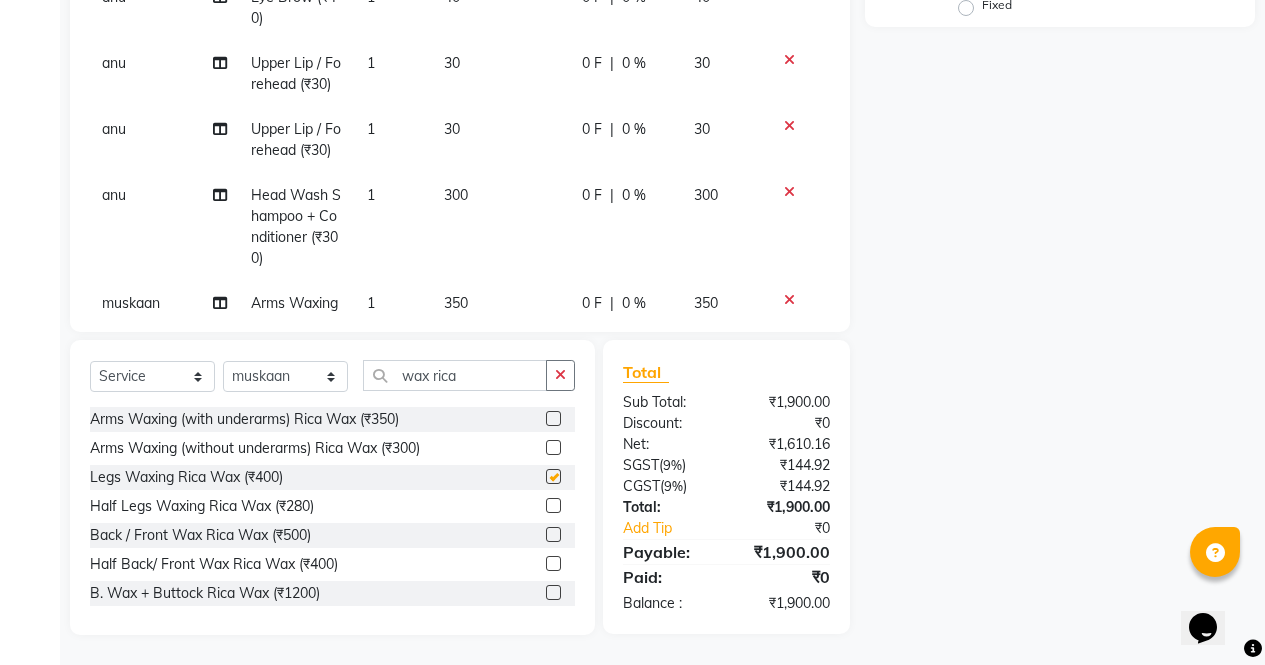 checkbox on "false" 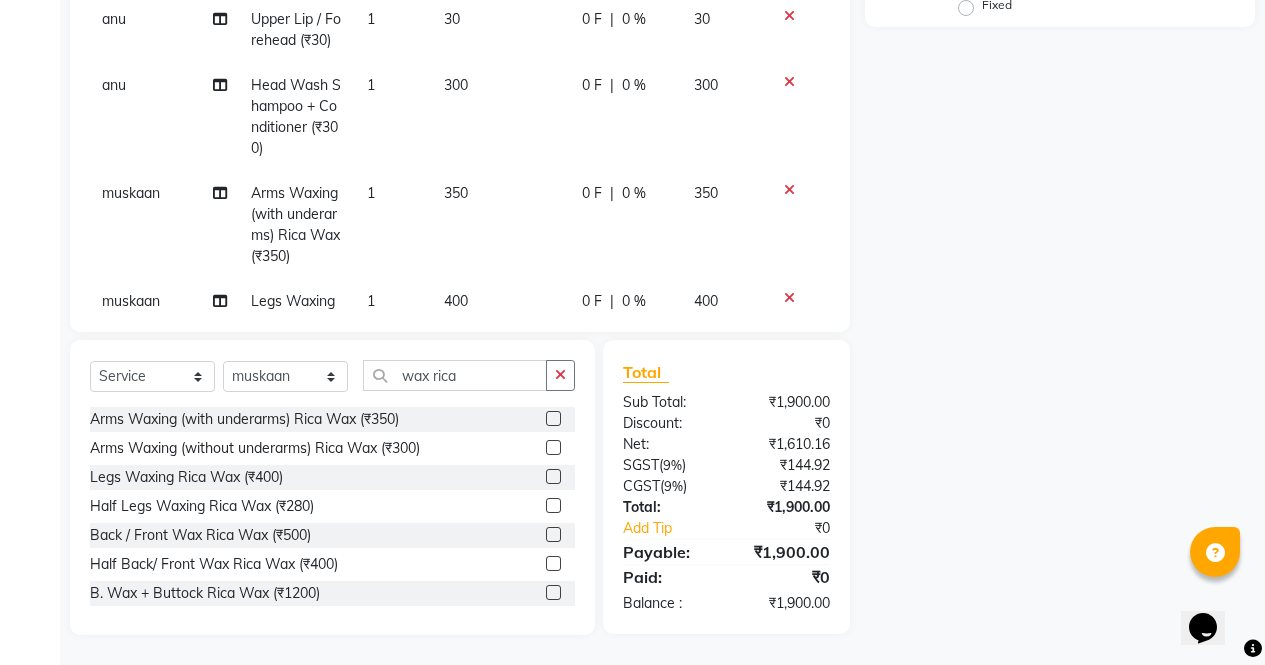 scroll, scrollTop: 258, scrollLeft: 0, axis: vertical 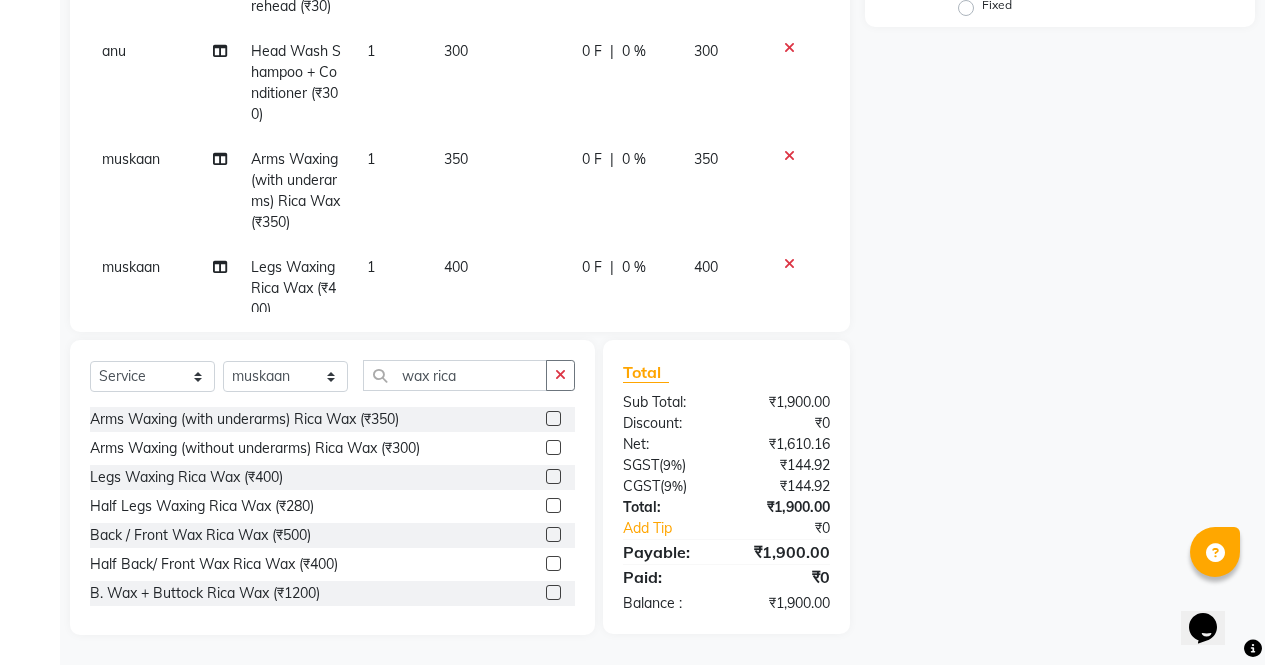 click 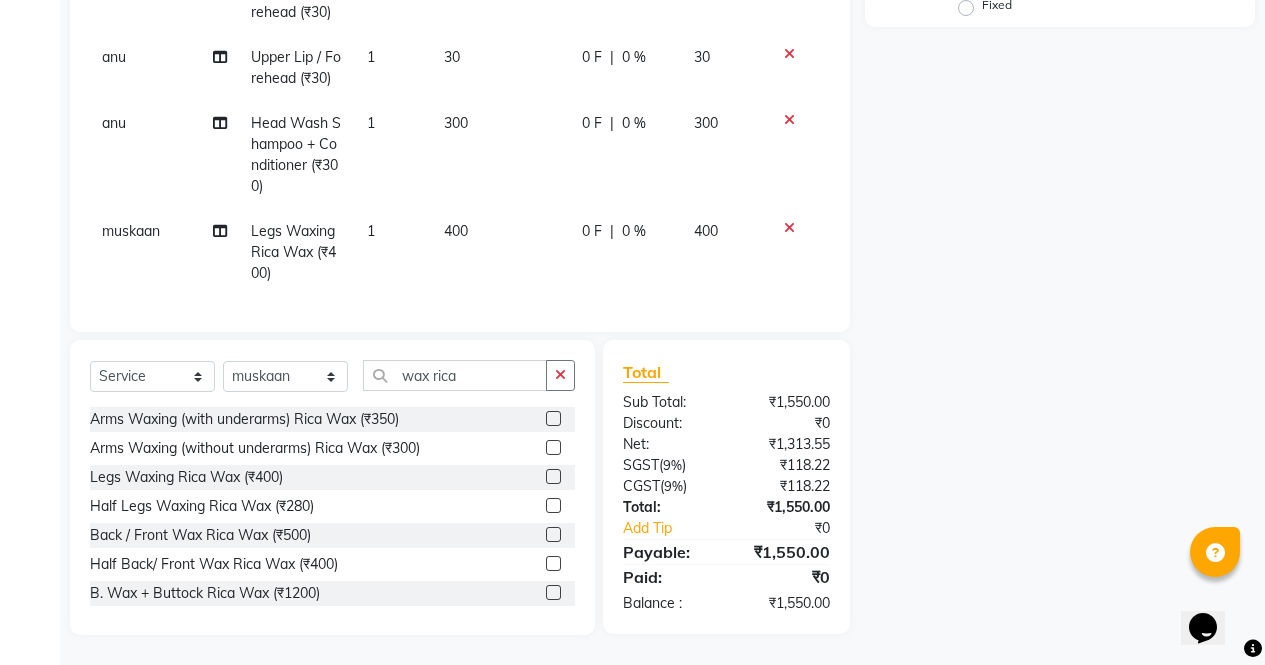 scroll, scrollTop: 243, scrollLeft: 0, axis: vertical 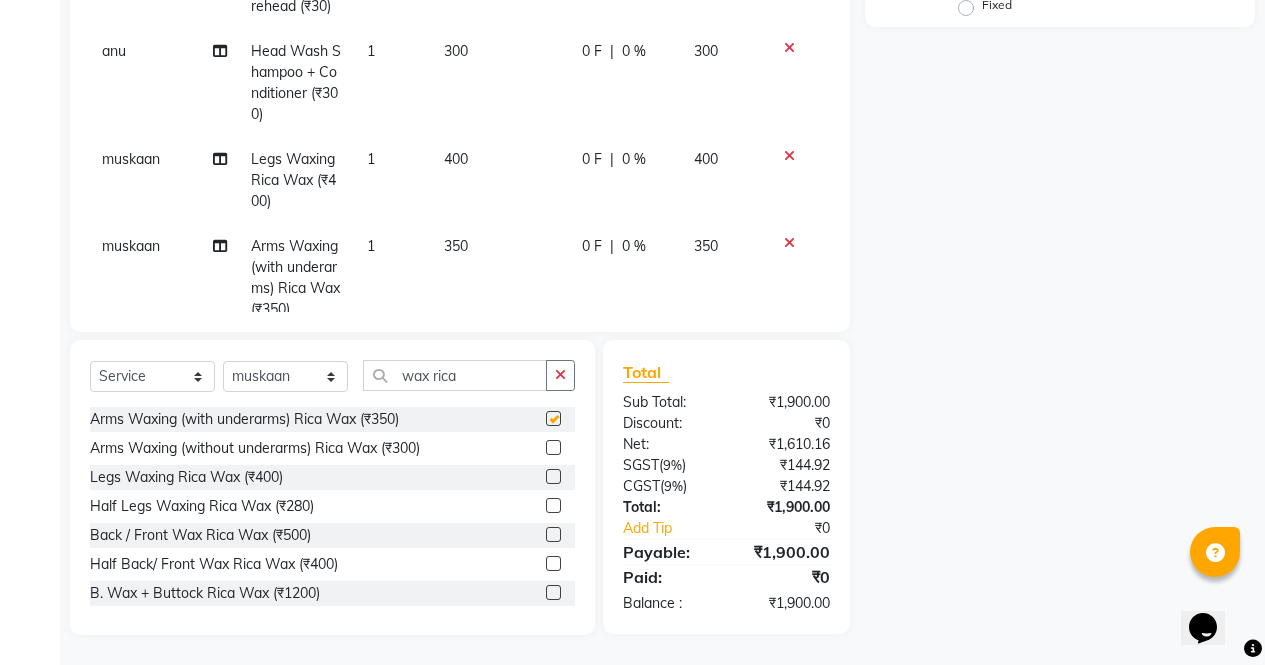 checkbox on "false" 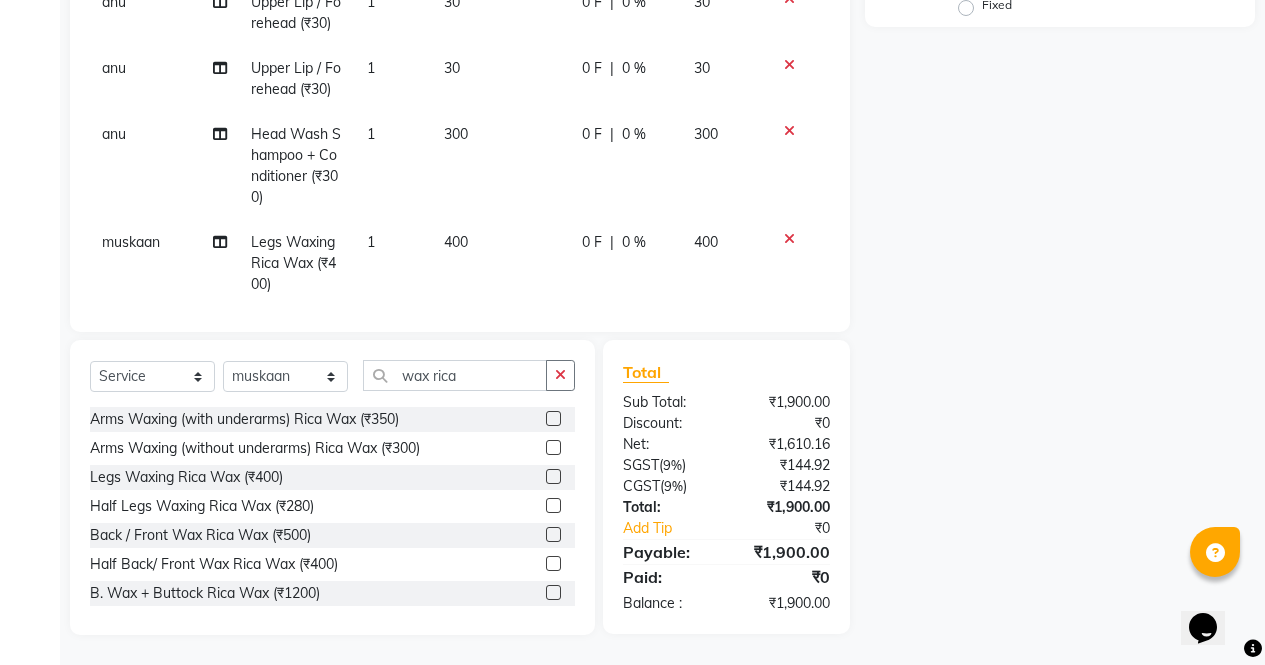 scroll, scrollTop: 351, scrollLeft: 0, axis: vertical 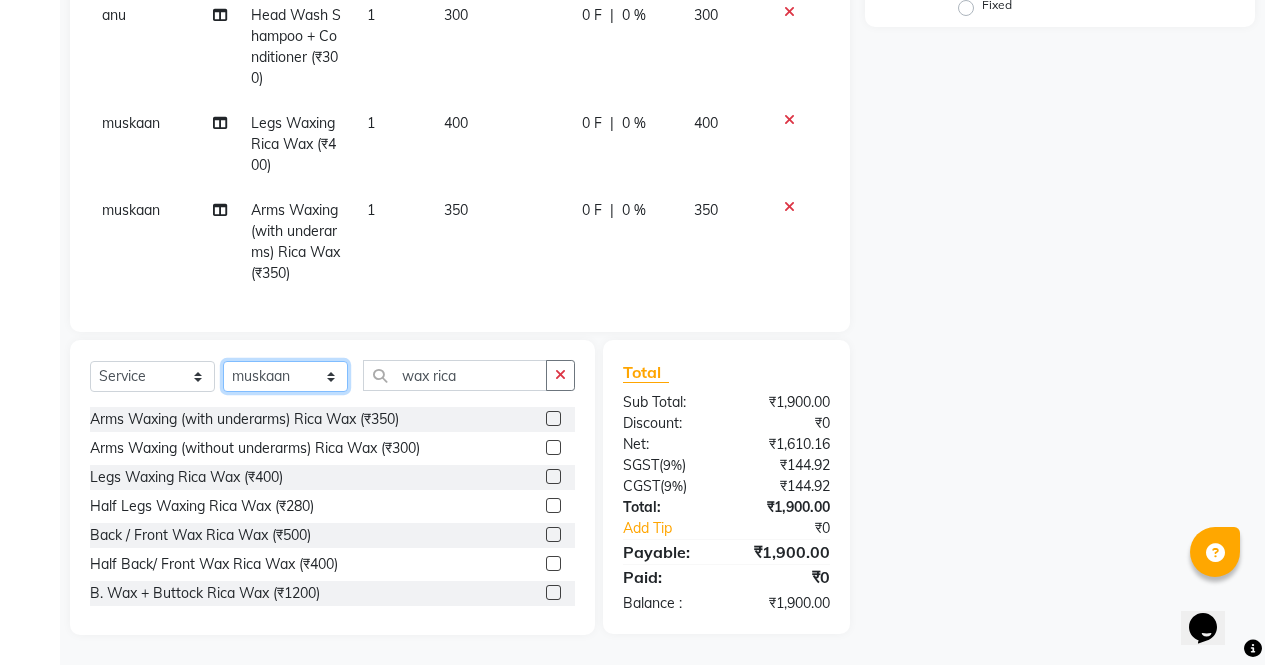 click on "Select Stylist [PERSON_NAME] [PERSON_NAME] Front Desk muskaan pratibha rakhi [PERSON_NAME] [PERSON_NAME]" 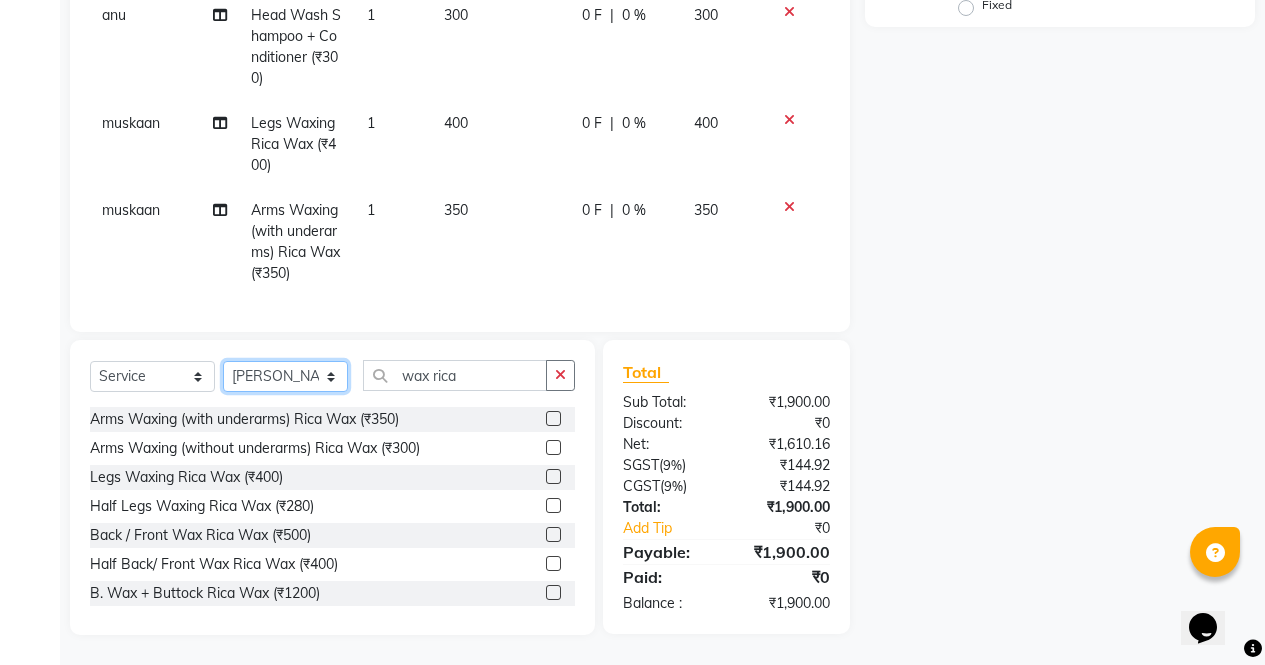click on "Select Stylist [PERSON_NAME] [PERSON_NAME] Front Desk muskaan pratibha rakhi [PERSON_NAME] [PERSON_NAME]" 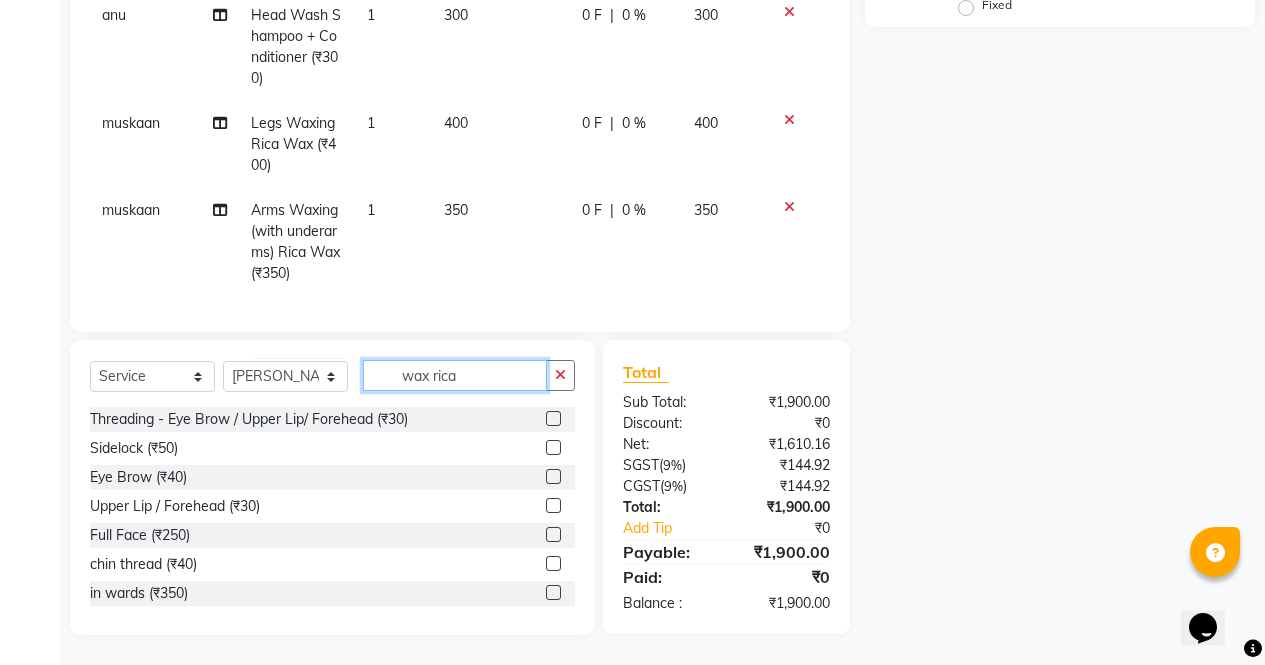 click on "wax rica" 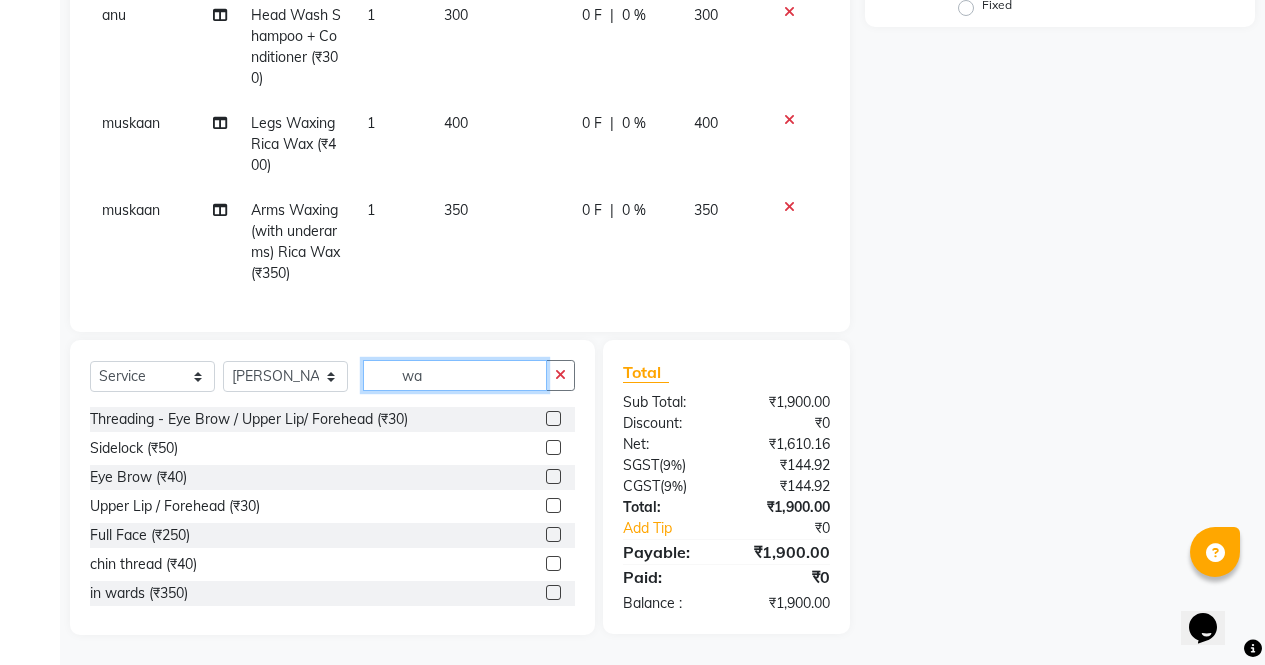type on "w" 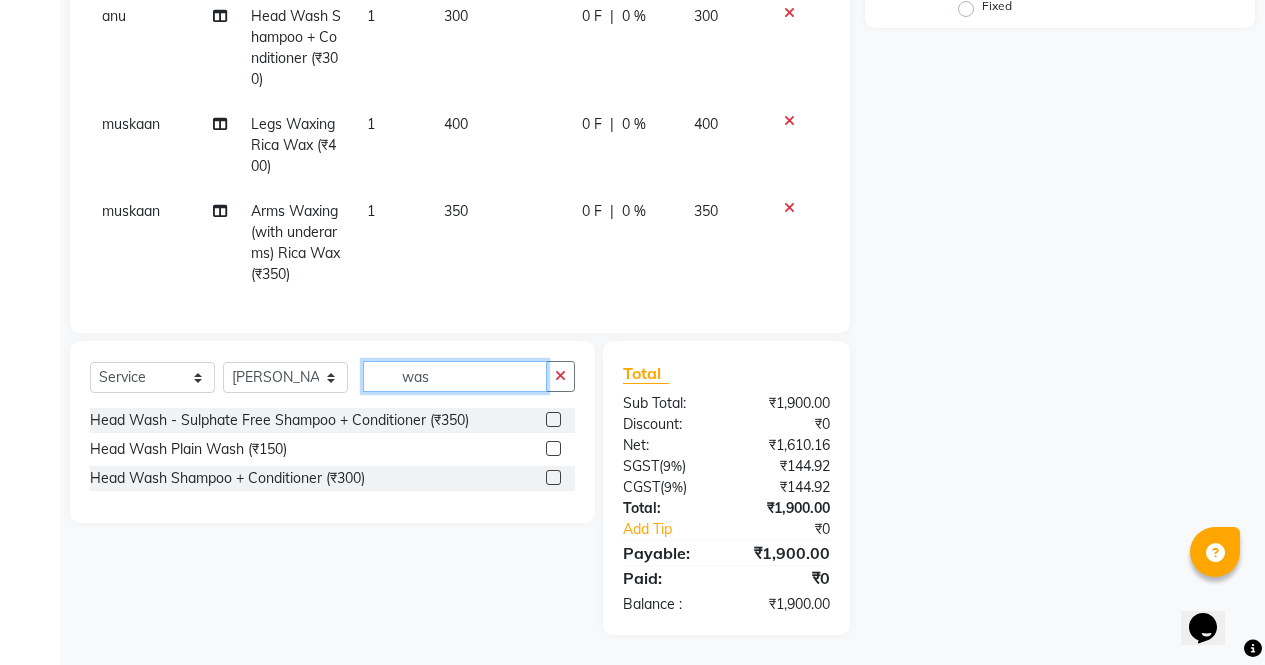 scroll, scrollTop: 435, scrollLeft: 0, axis: vertical 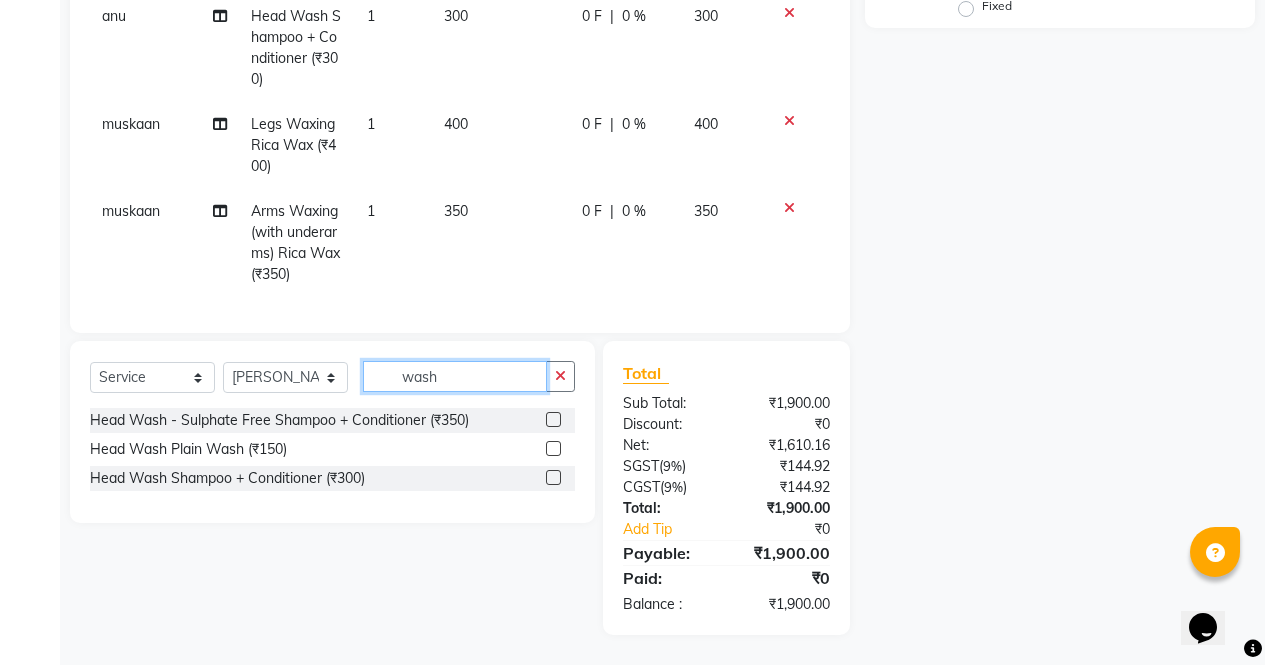 type on "wash" 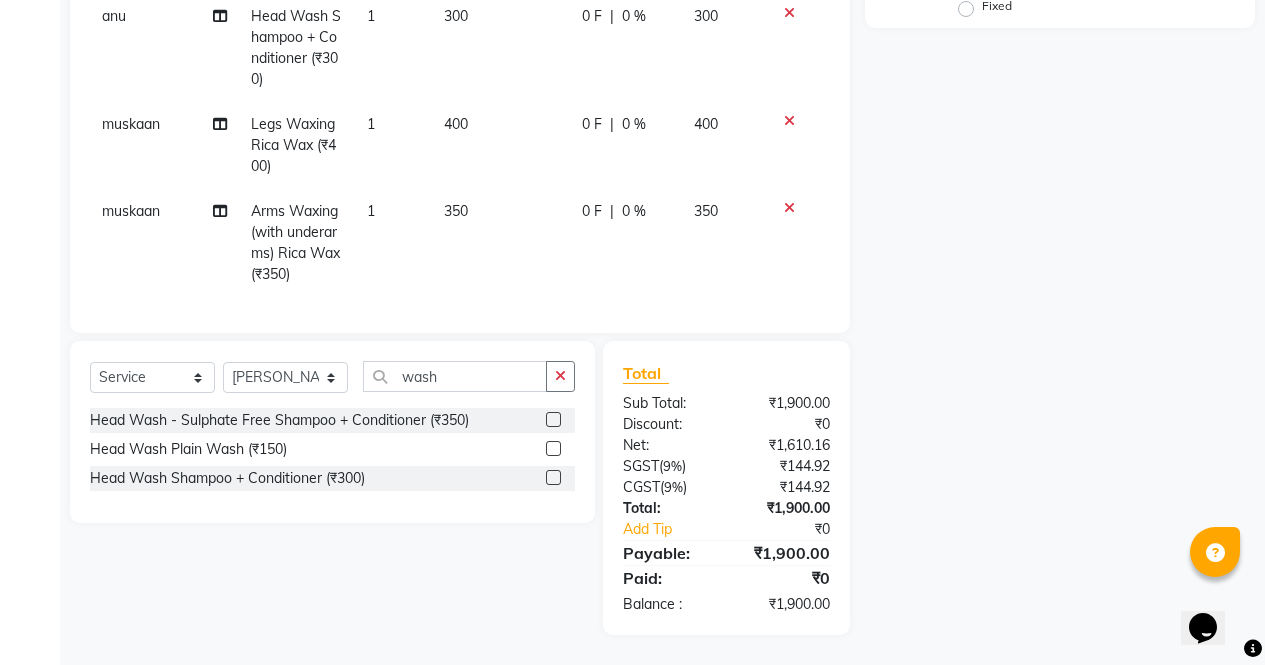 click 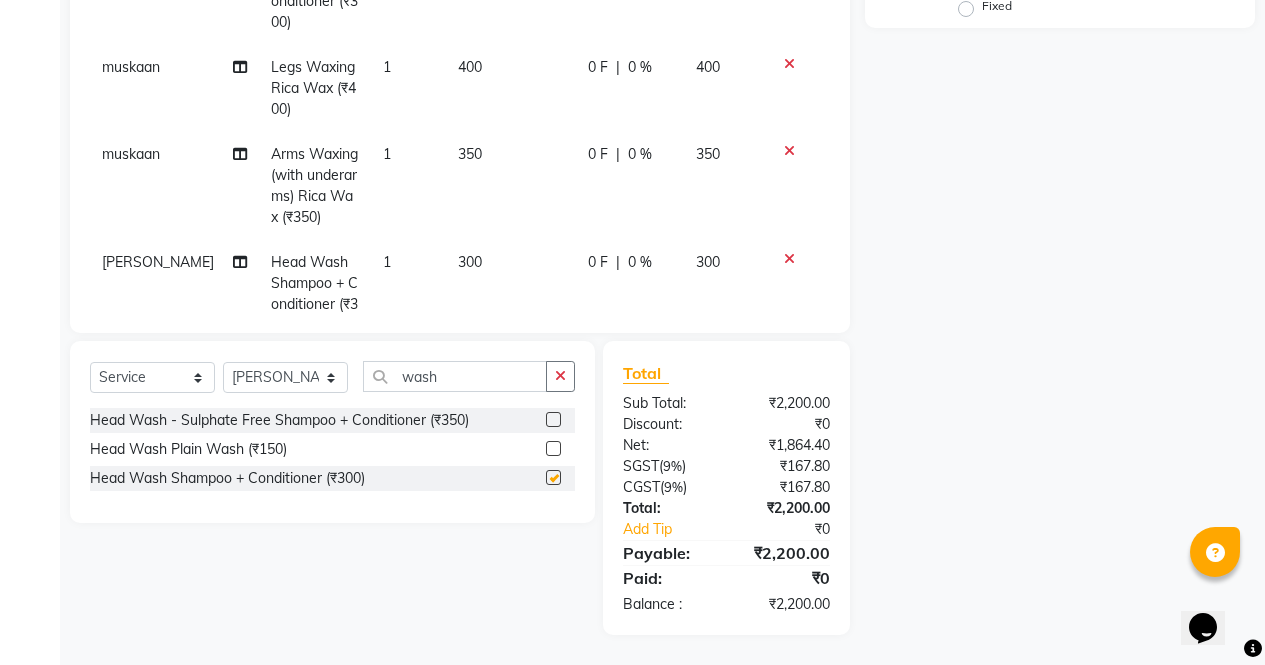 checkbox on "false" 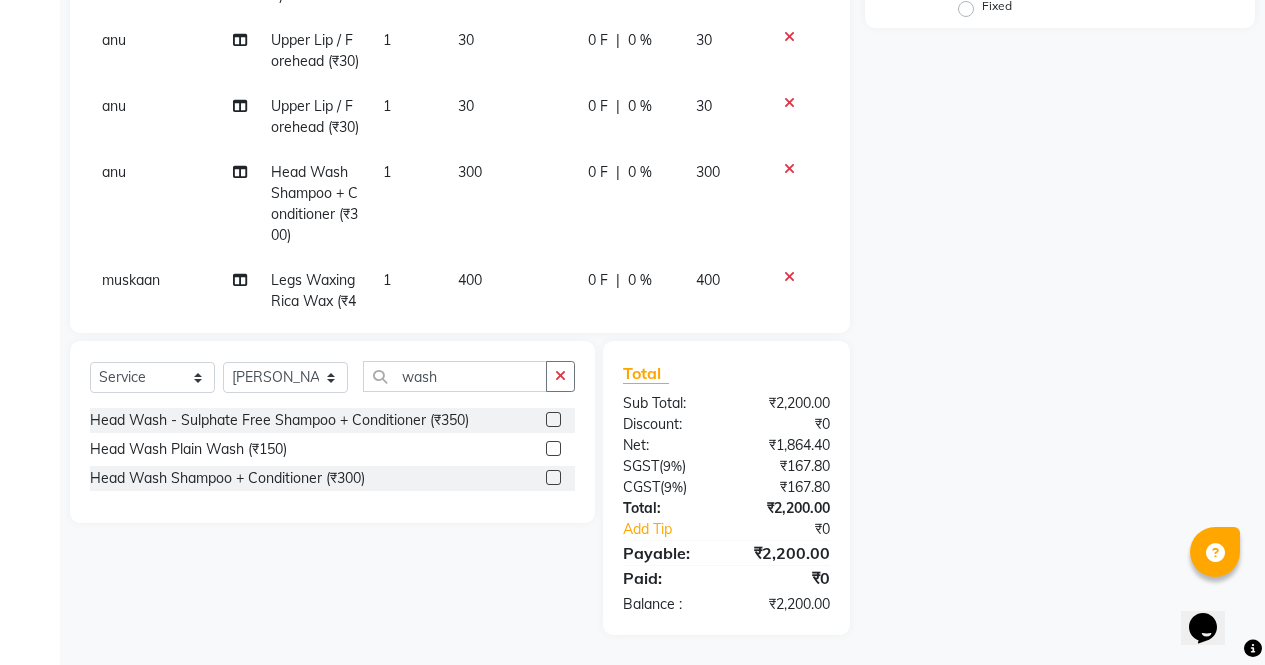 scroll, scrollTop: 0, scrollLeft: 0, axis: both 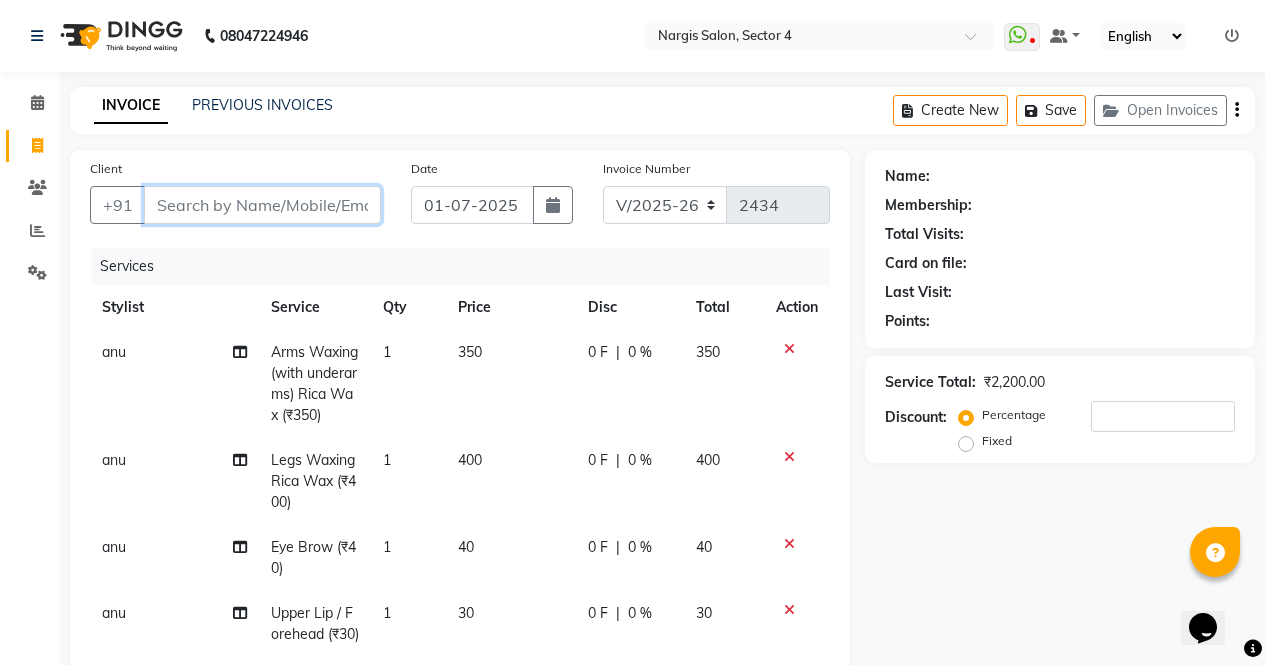 click on "Client" at bounding box center [262, 205] 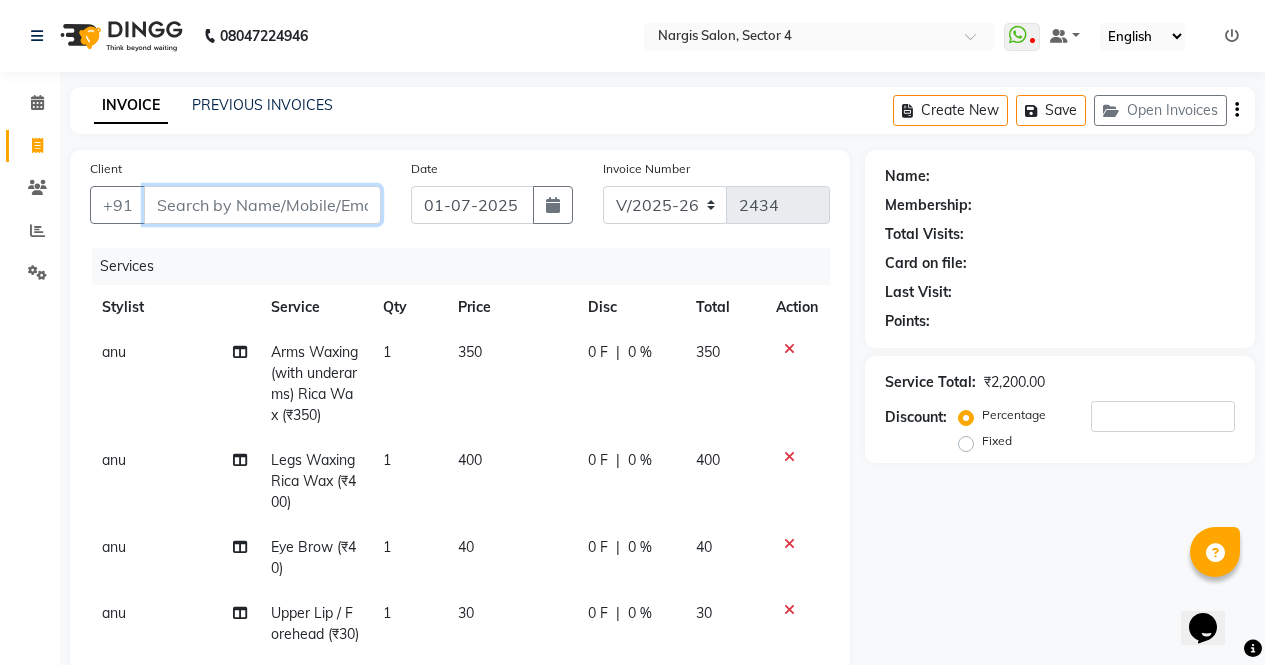 type on "7" 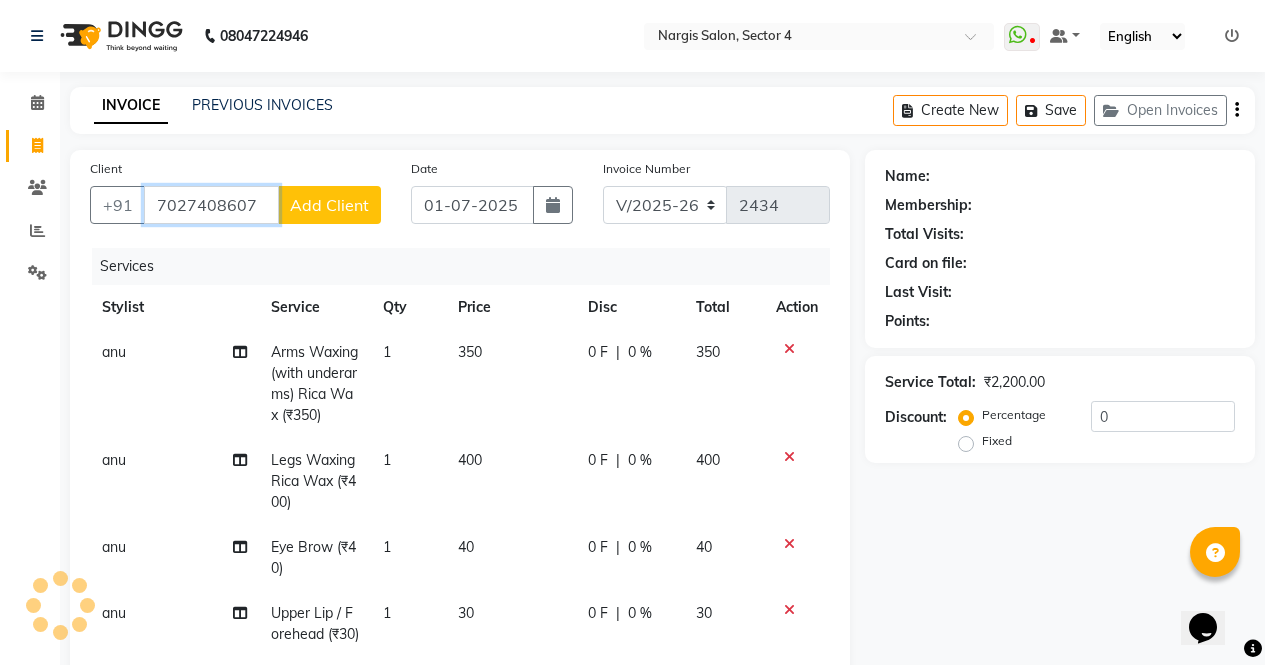 type on "7027408607" 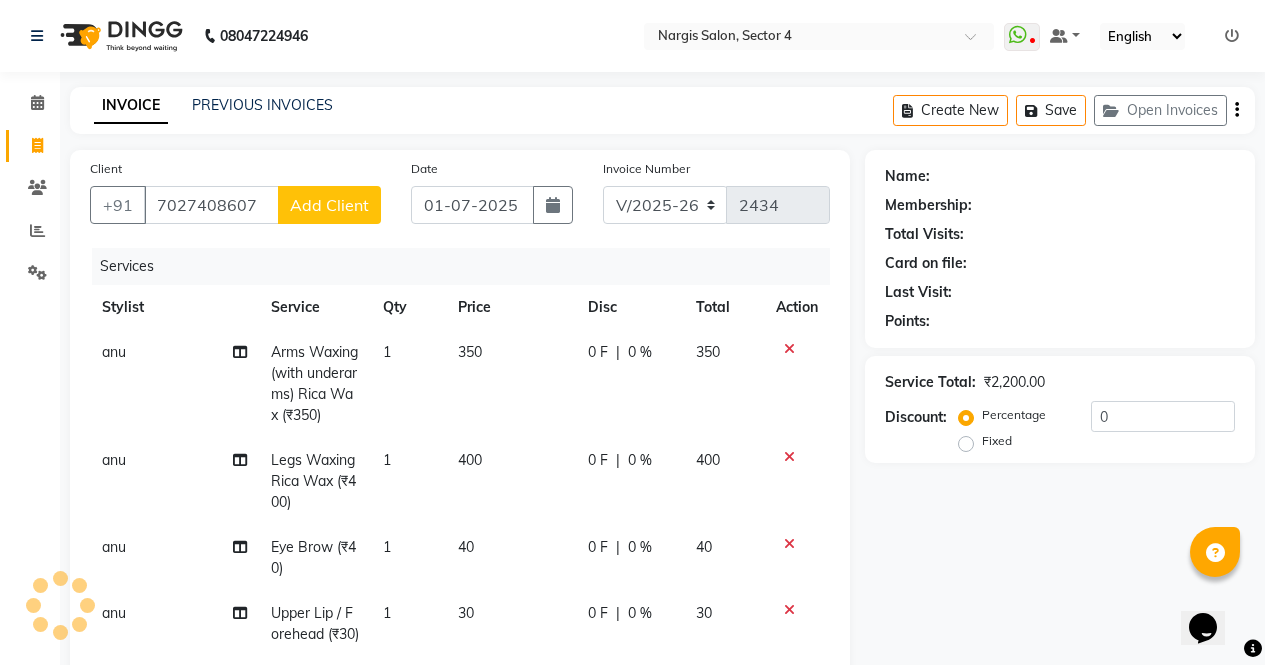 click on "Add Client" 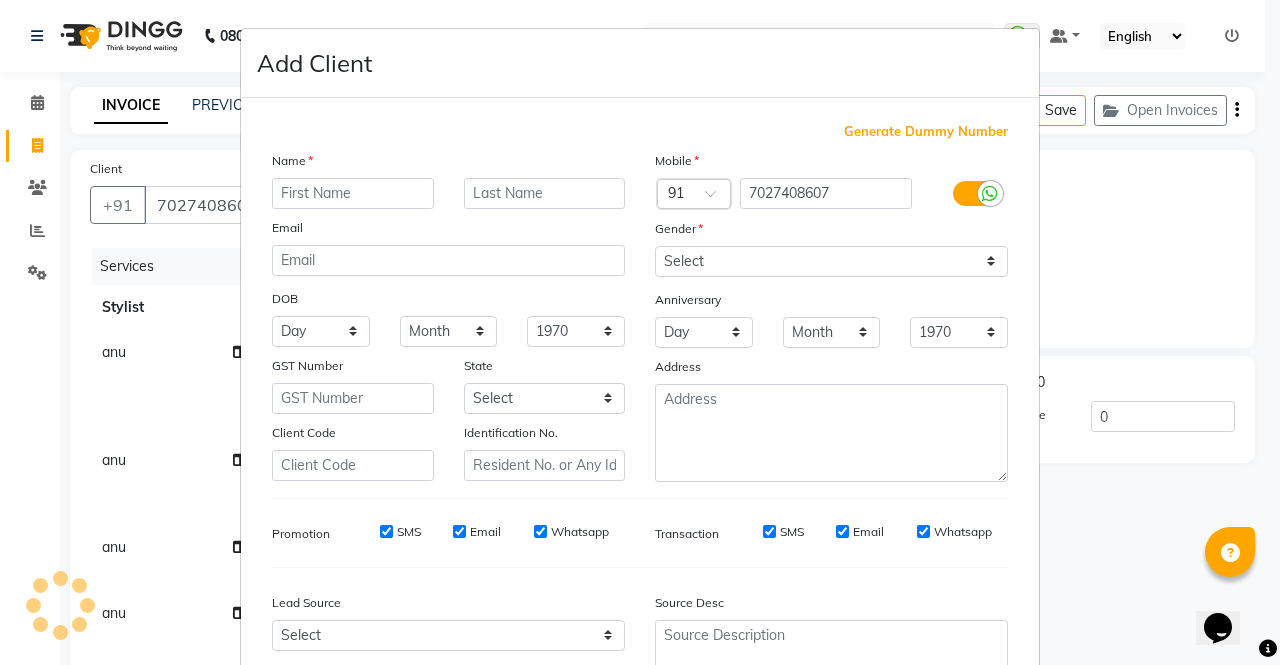 click at bounding box center (353, 193) 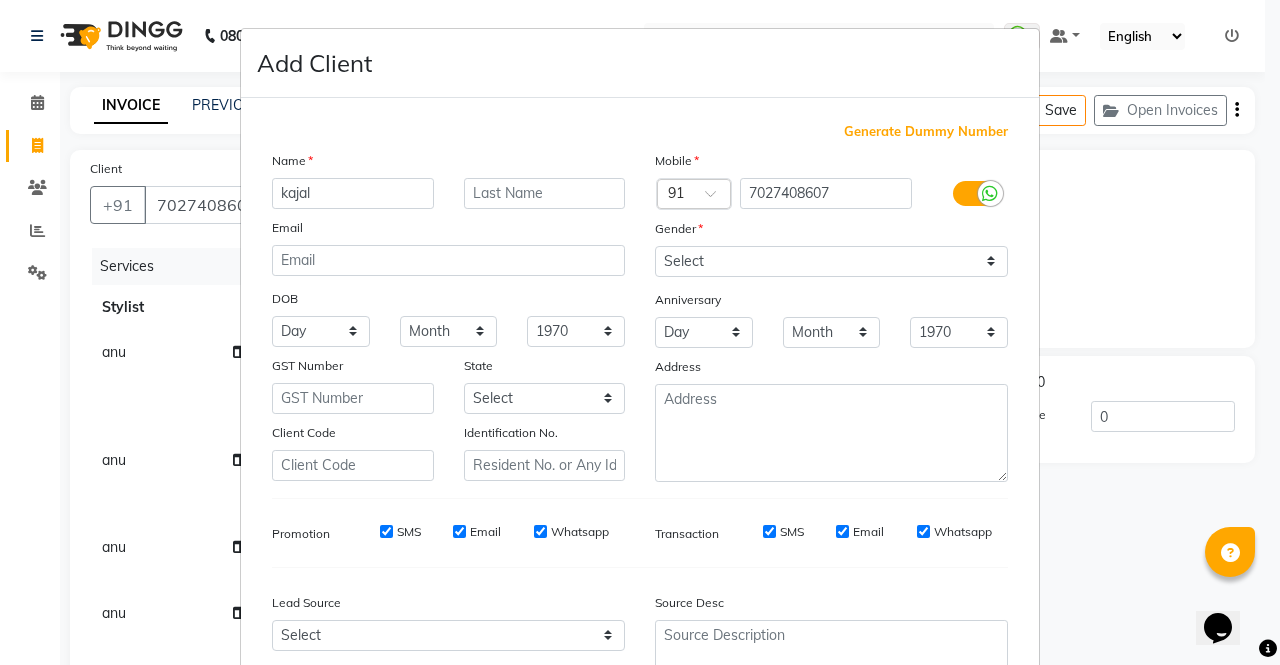 type on "kajal" 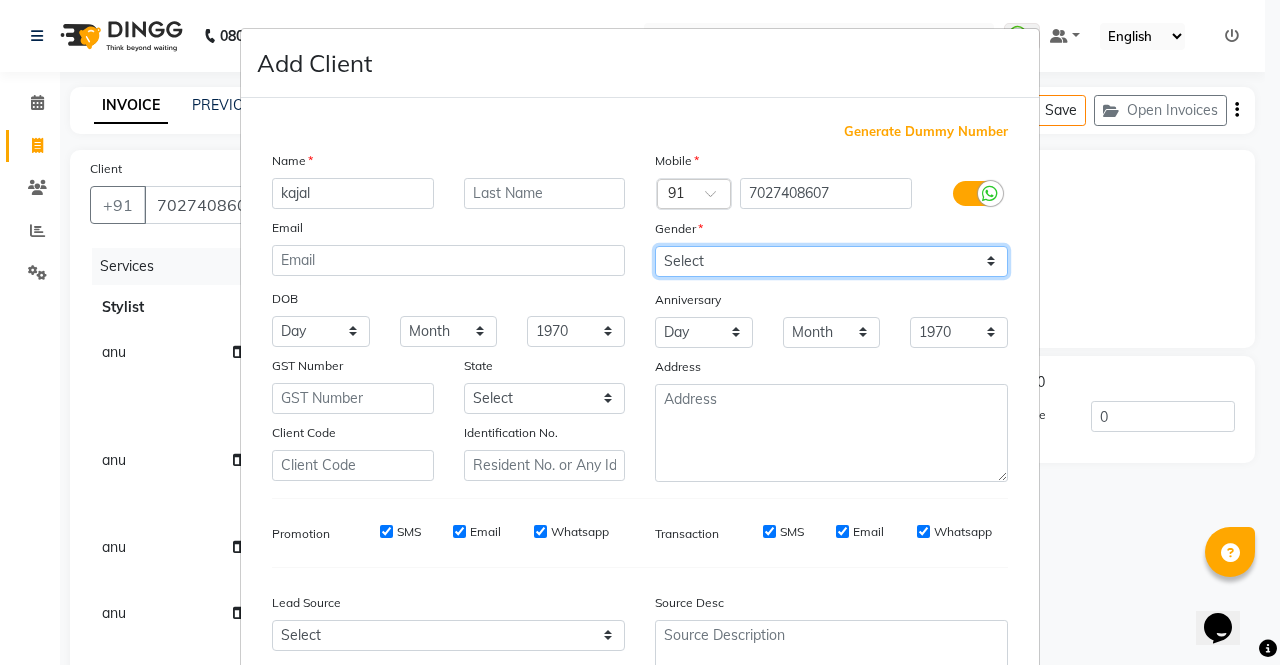 click on "Select [DEMOGRAPHIC_DATA] [DEMOGRAPHIC_DATA] Other Prefer Not To Say" at bounding box center [831, 261] 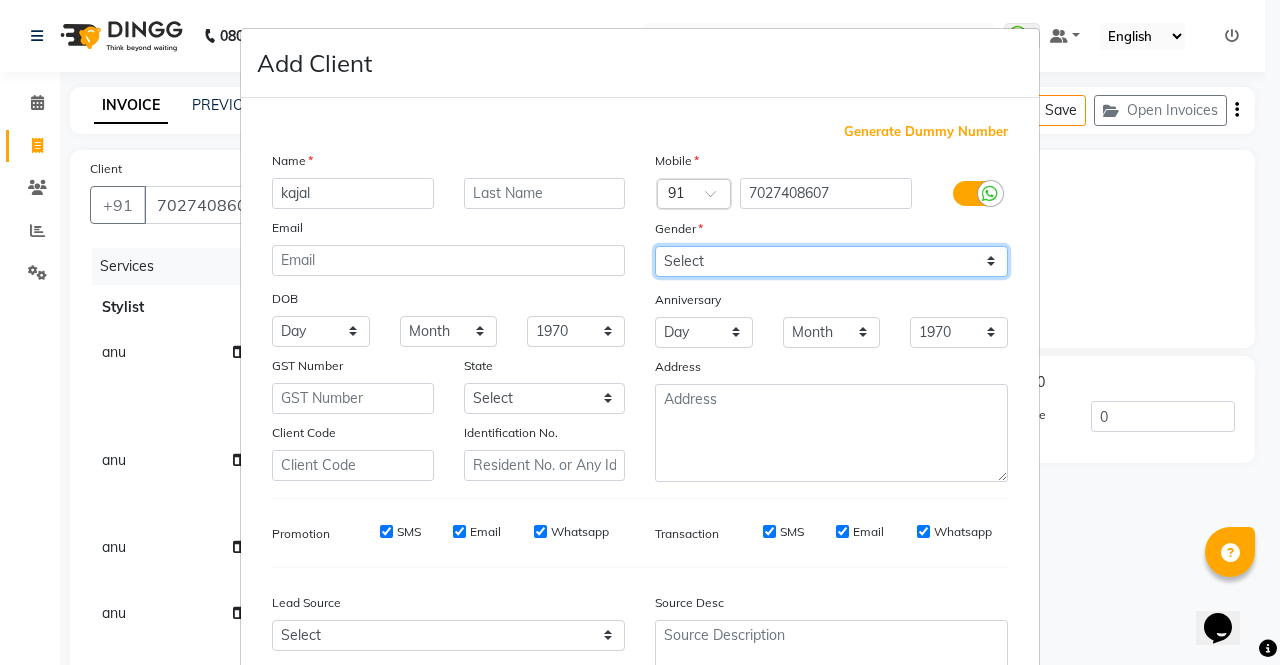 click on "Select [DEMOGRAPHIC_DATA] [DEMOGRAPHIC_DATA] Other Prefer Not To Say" at bounding box center (831, 261) 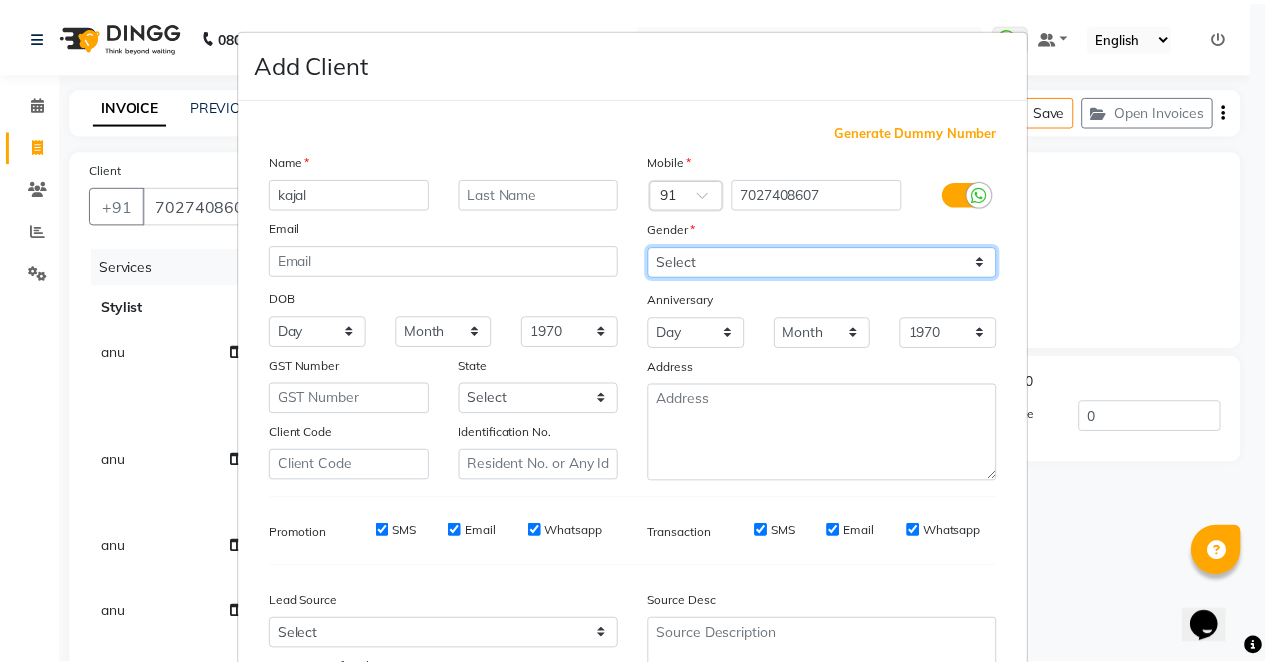 scroll, scrollTop: 184, scrollLeft: 0, axis: vertical 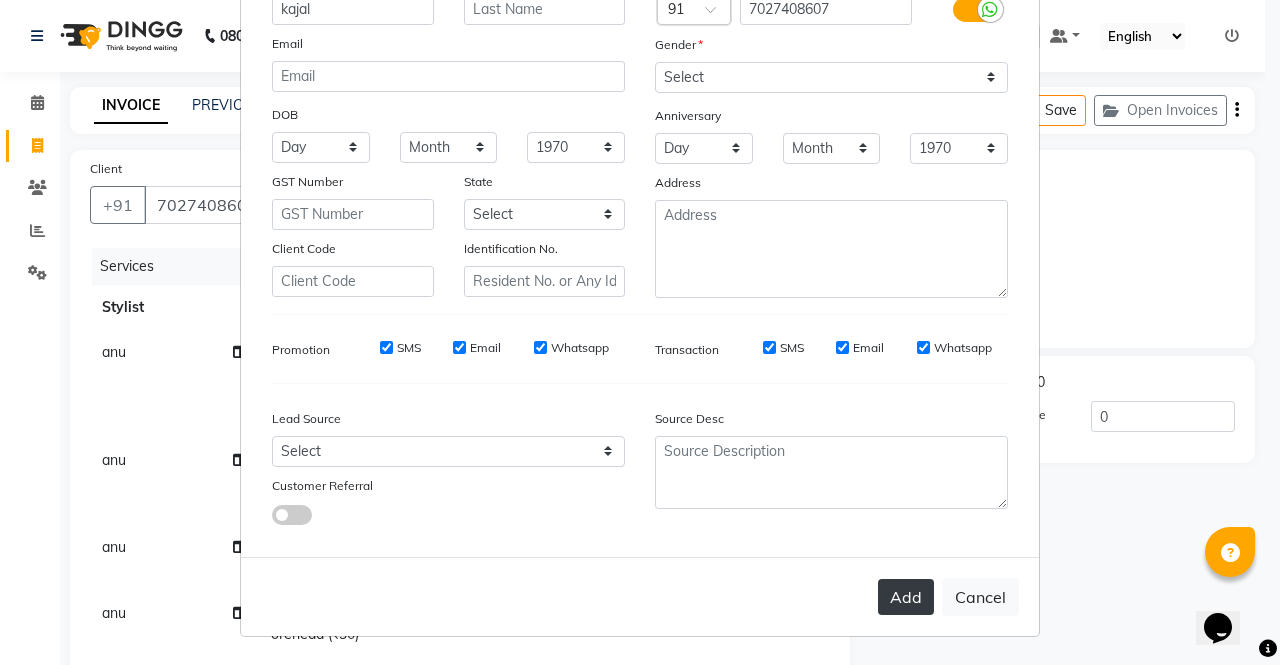 click on "Add" at bounding box center (906, 597) 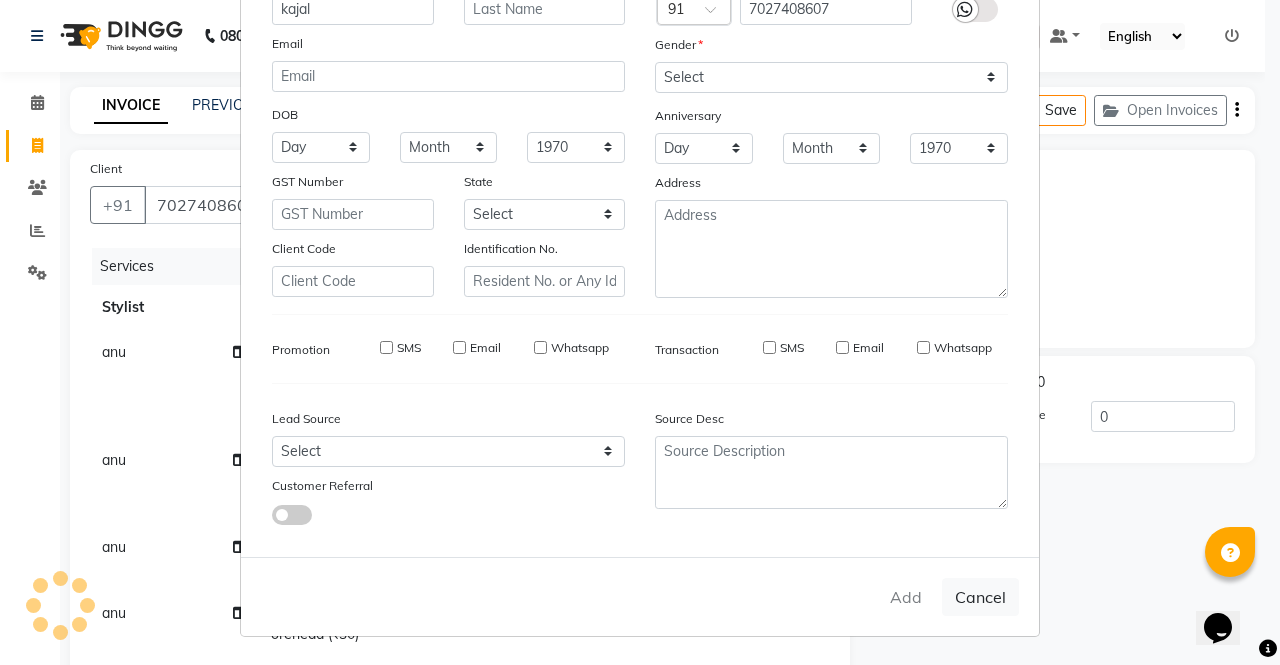 type on "70******07" 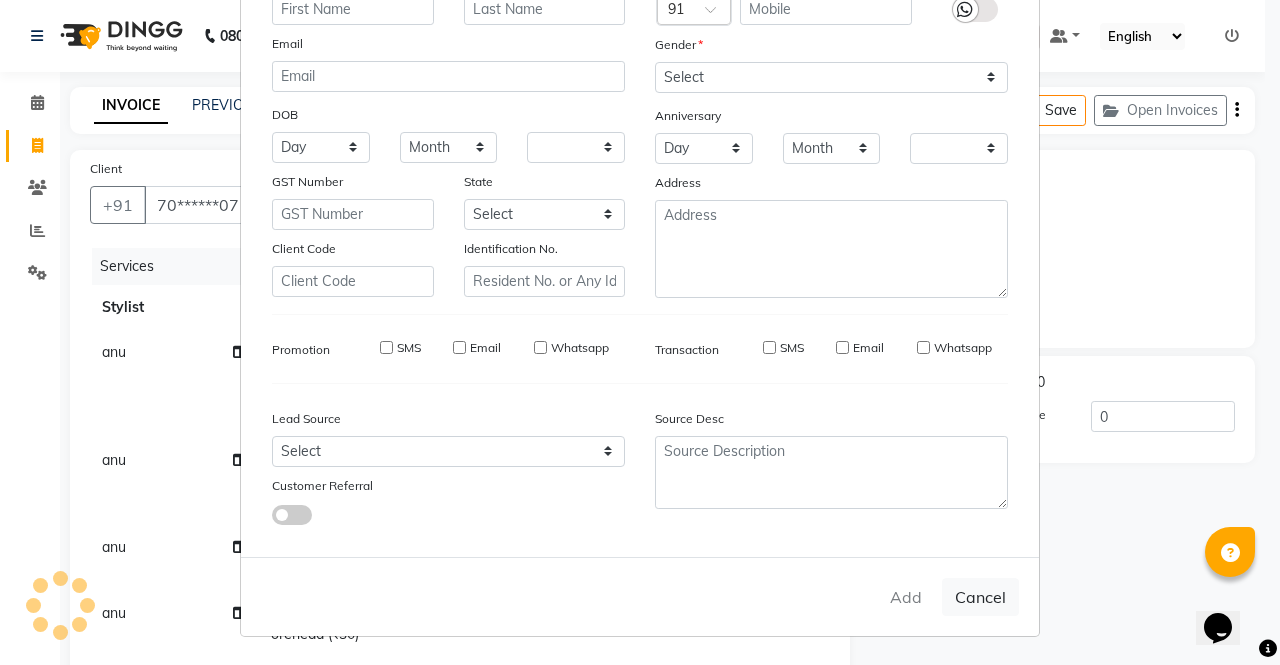 checkbox on "false" 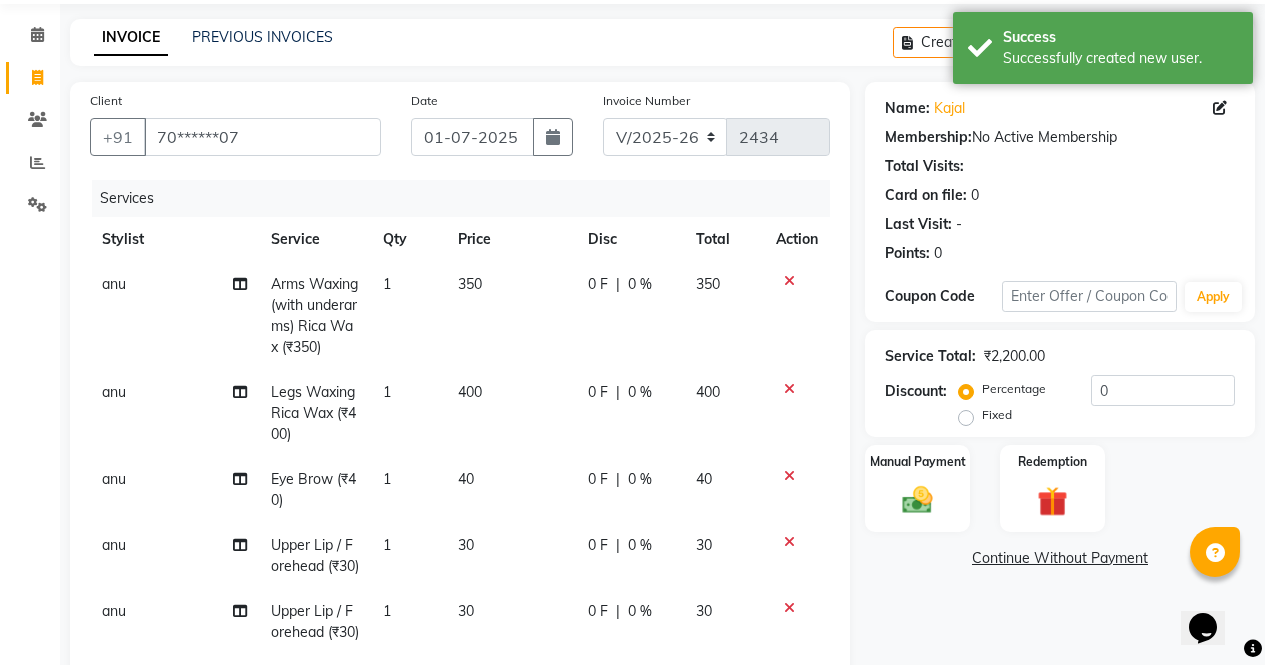 scroll, scrollTop: 435, scrollLeft: 0, axis: vertical 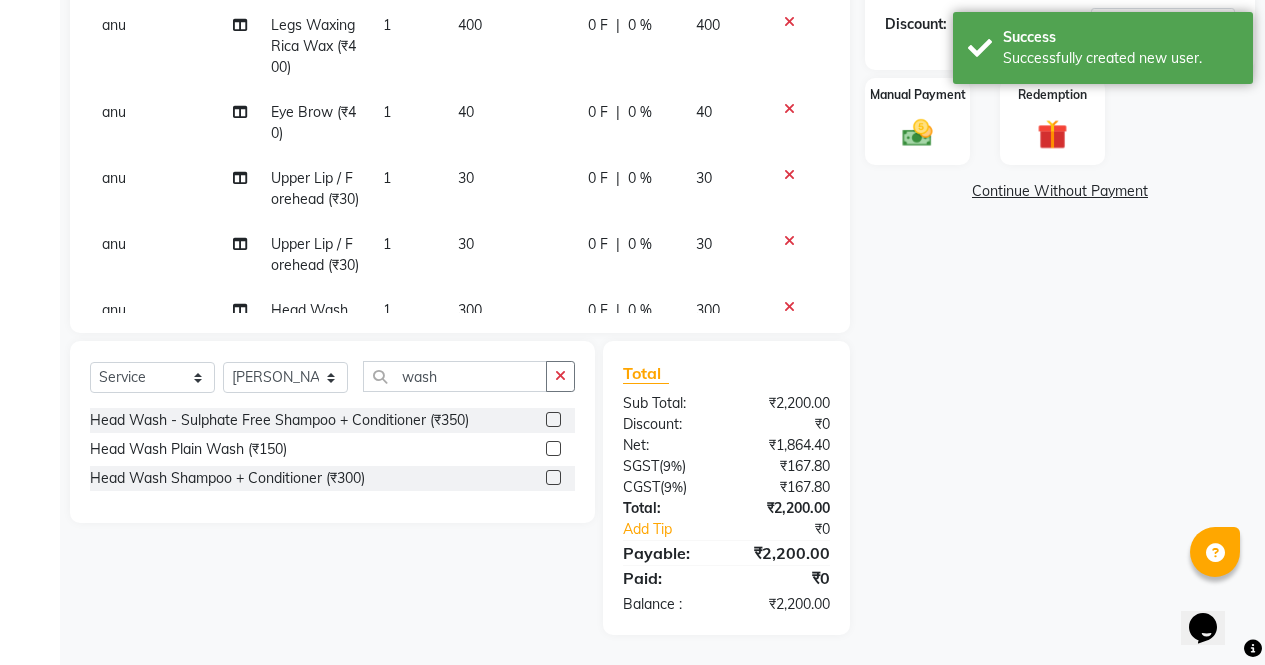 click on "Name: Kajal  Membership:  No Active Membership  Total Visits:   Card on file:  0 Last Visit:   - Points:   0  Coupon Code Apply Service Total:  ₹2,200.00  Discount:  Percentage   Fixed  0 Manual Payment Redemption  Continue Without Payment" 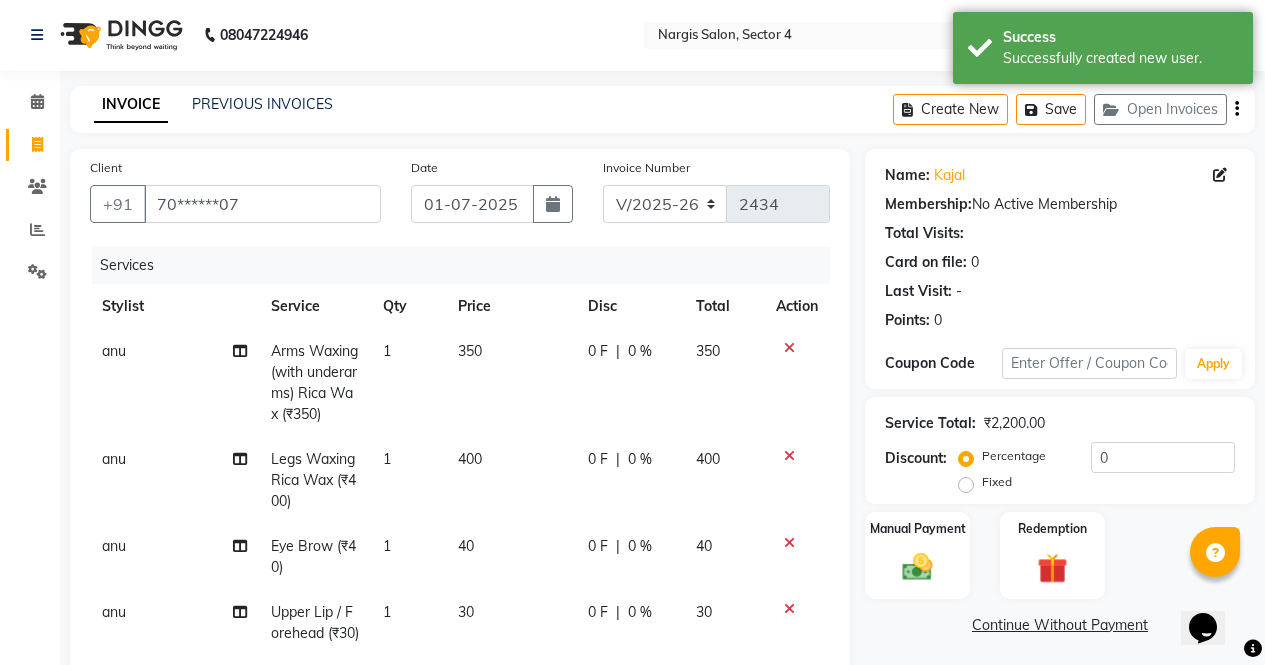 scroll, scrollTop: 6, scrollLeft: 0, axis: vertical 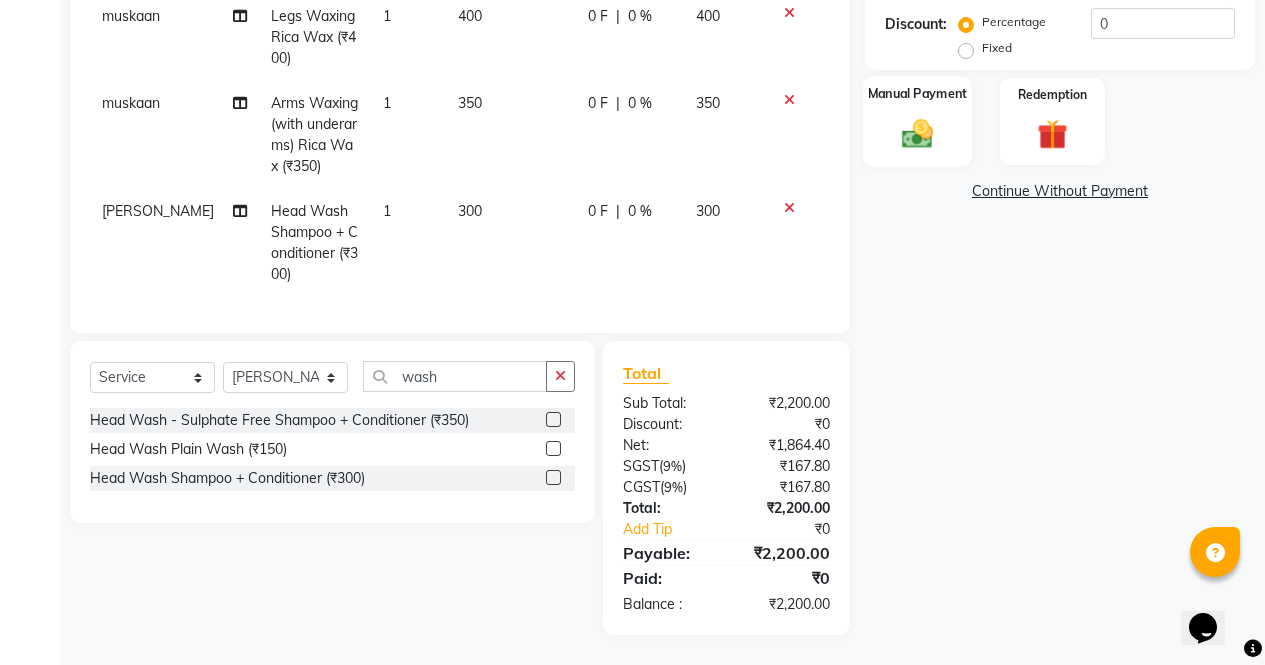 click 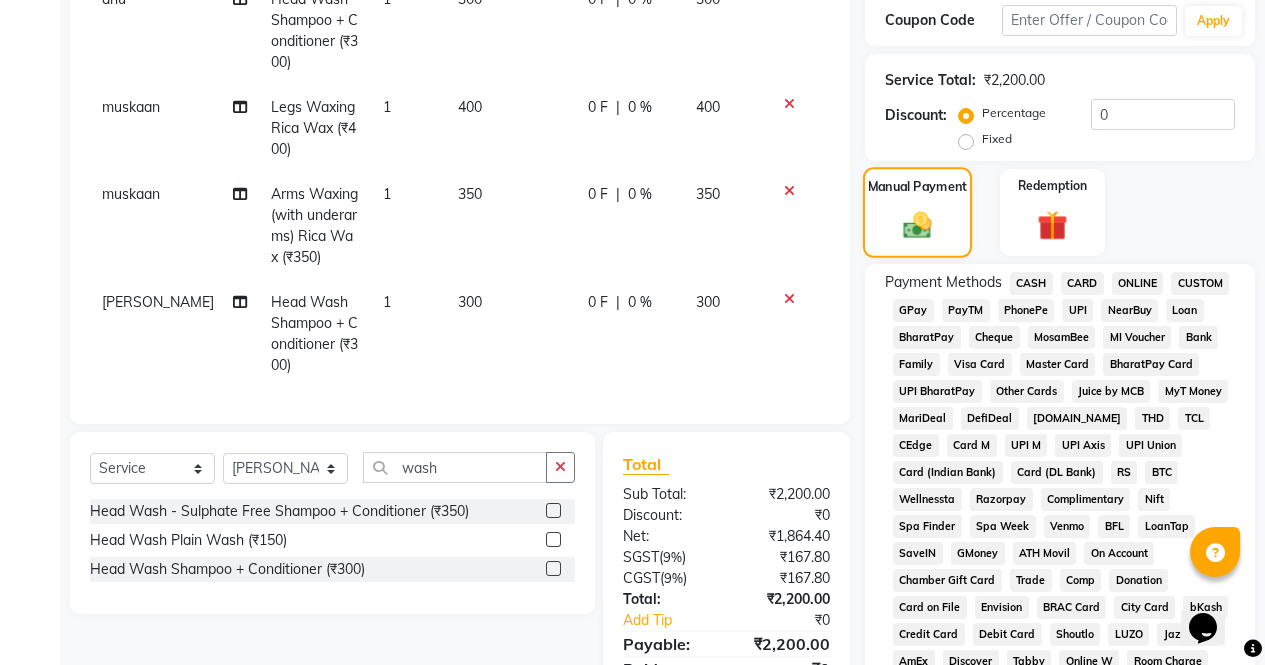 scroll, scrollTop: 233, scrollLeft: 0, axis: vertical 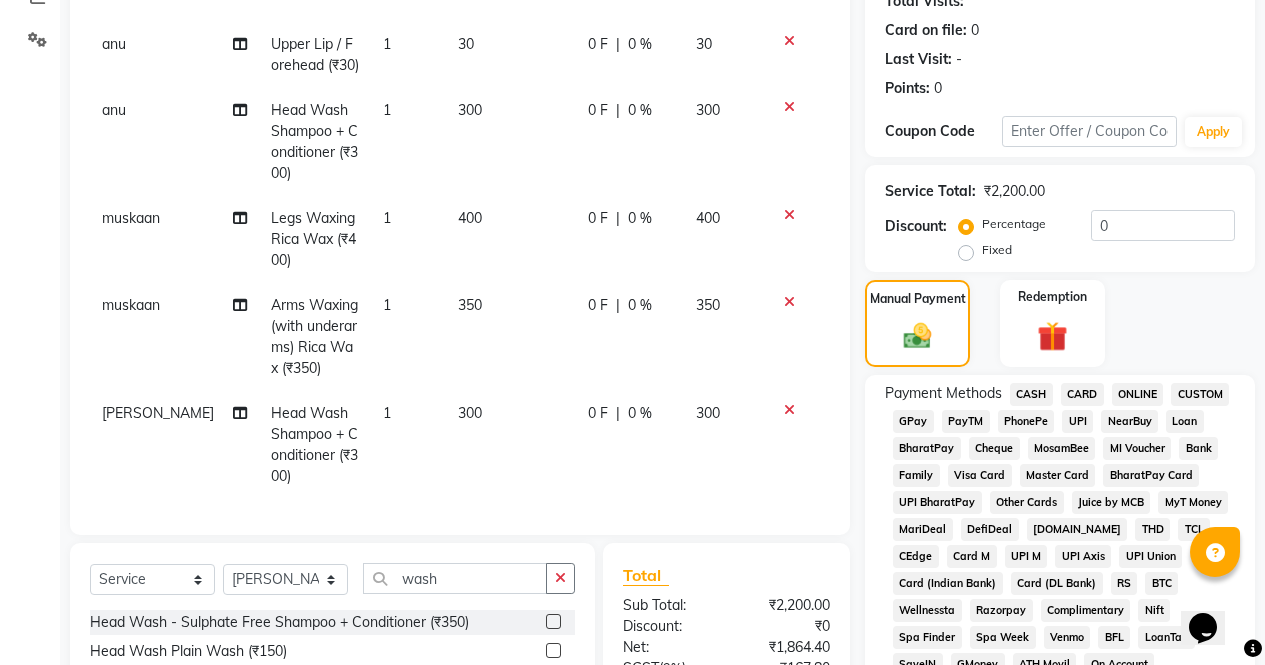click on "ONLINE" 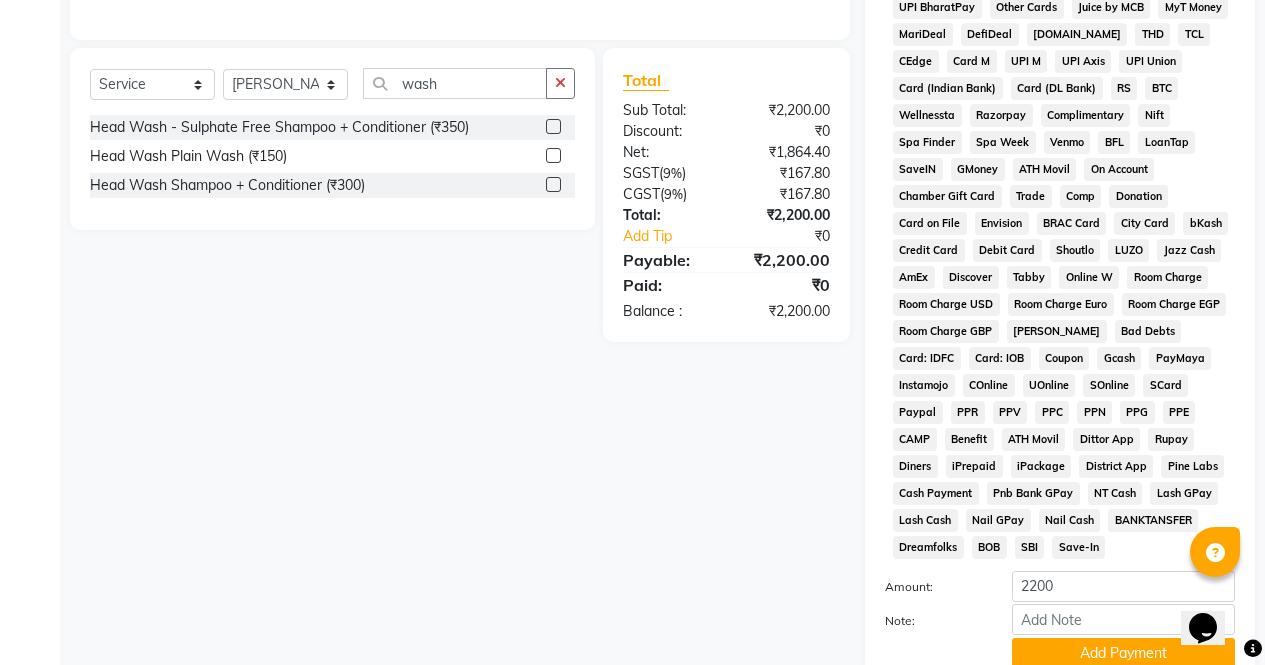 scroll, scrollTop: 887, scrollLeft: 0, axis: vertical 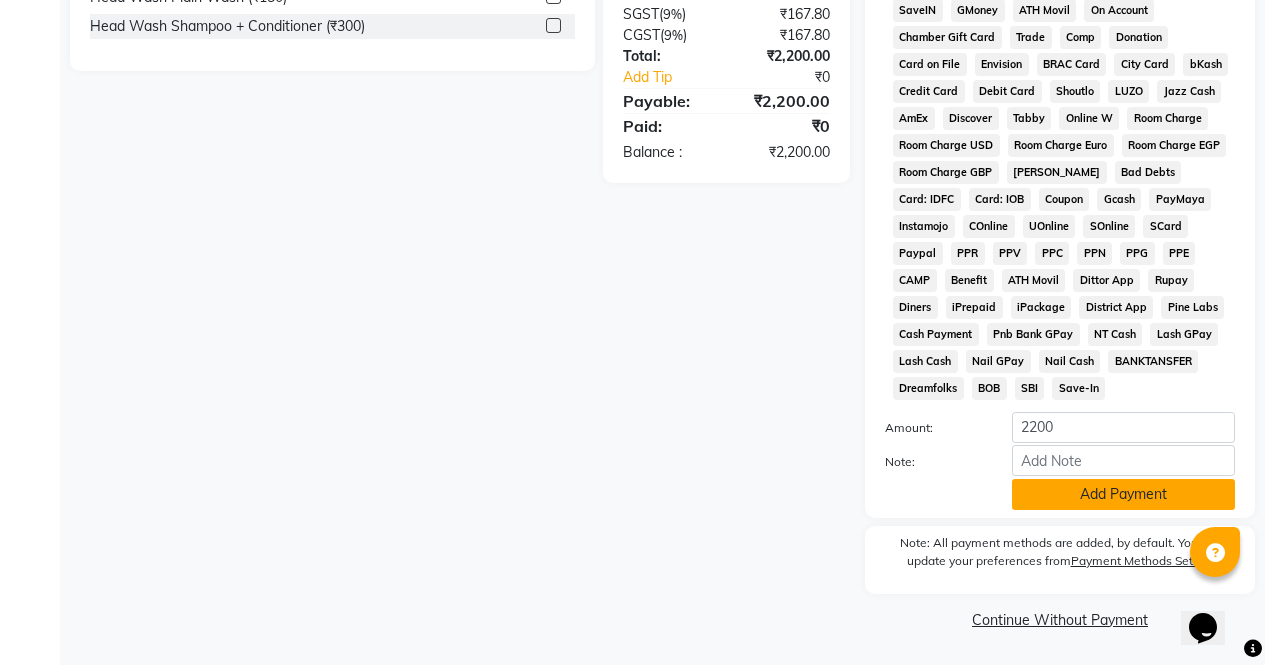 click on "Add Payment" 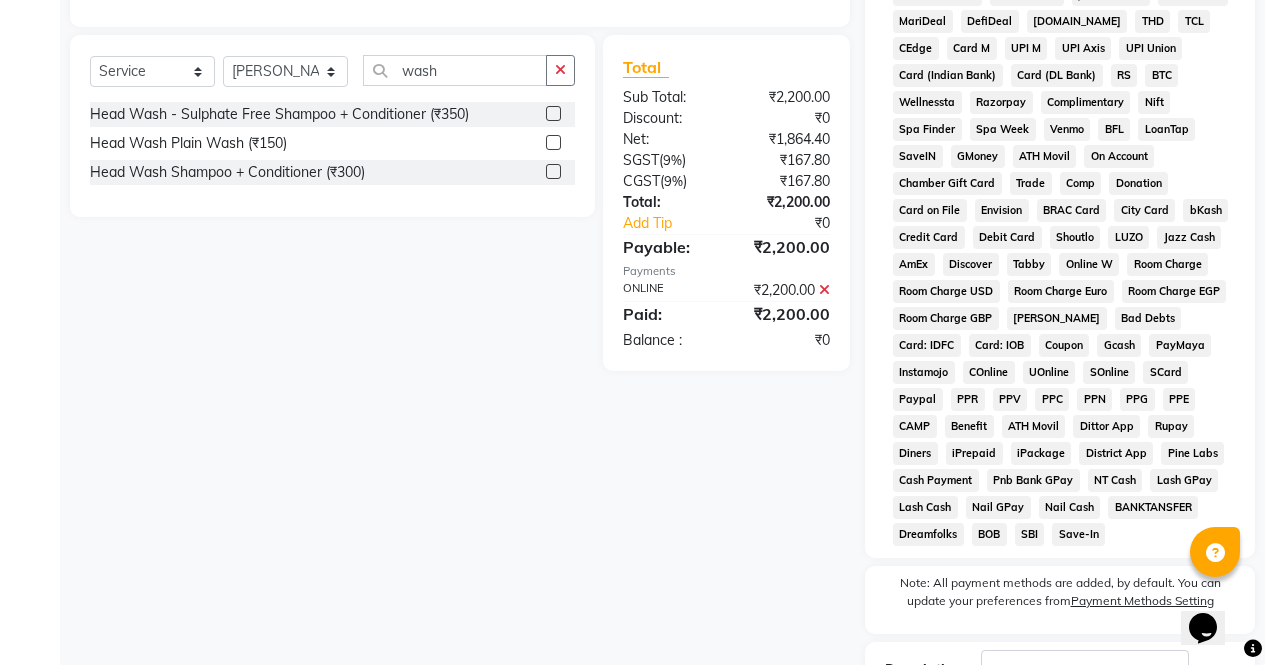 scroll, scrollTop: 894, scrollLeft: 0, axis: vertical 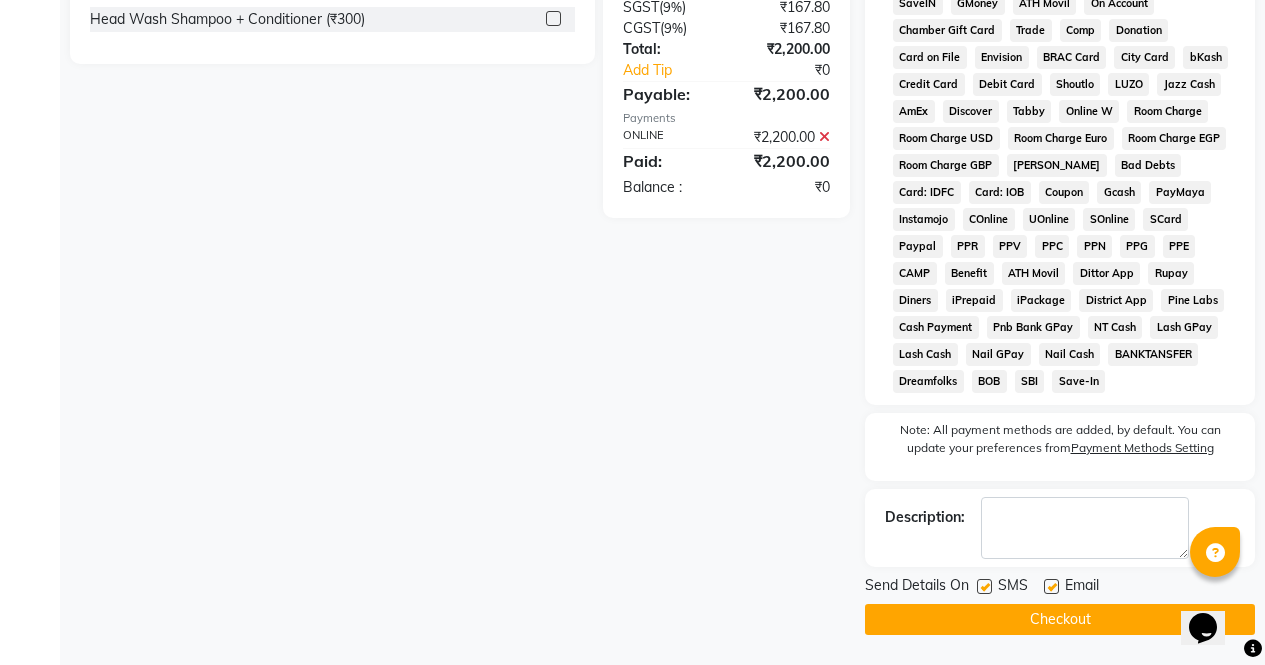 click on "Checkout" 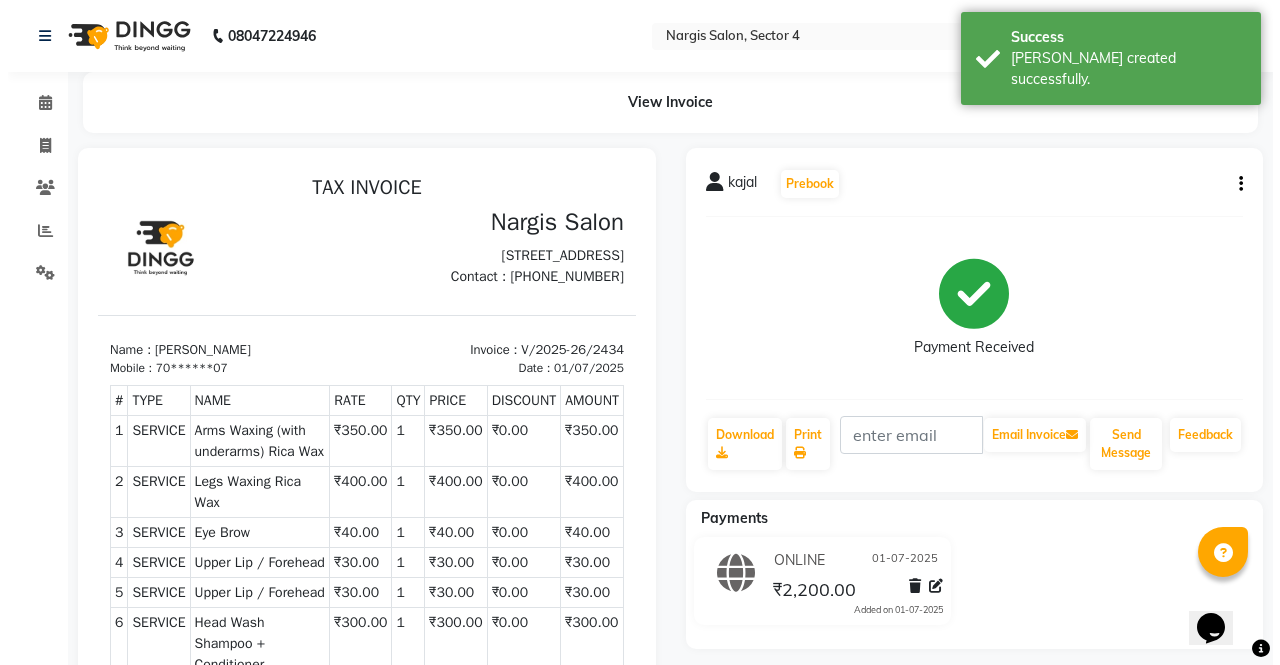 scroll, scrollTop: 0, scrollLeft: 0, axis: both 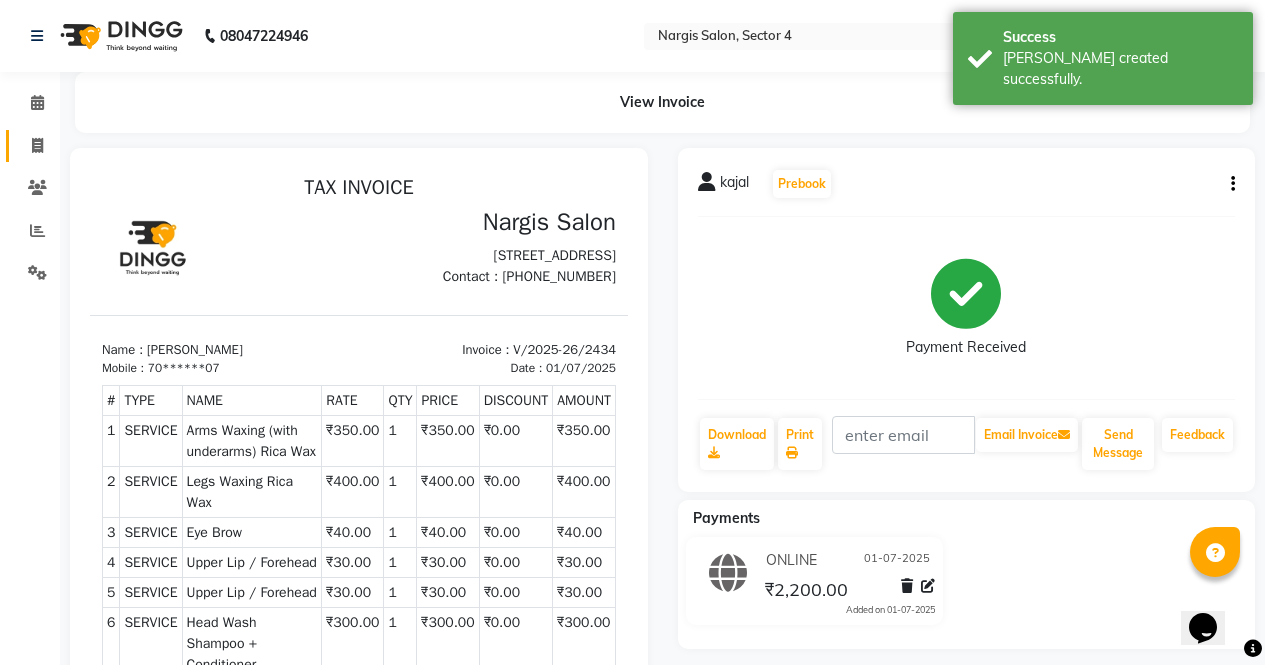 click 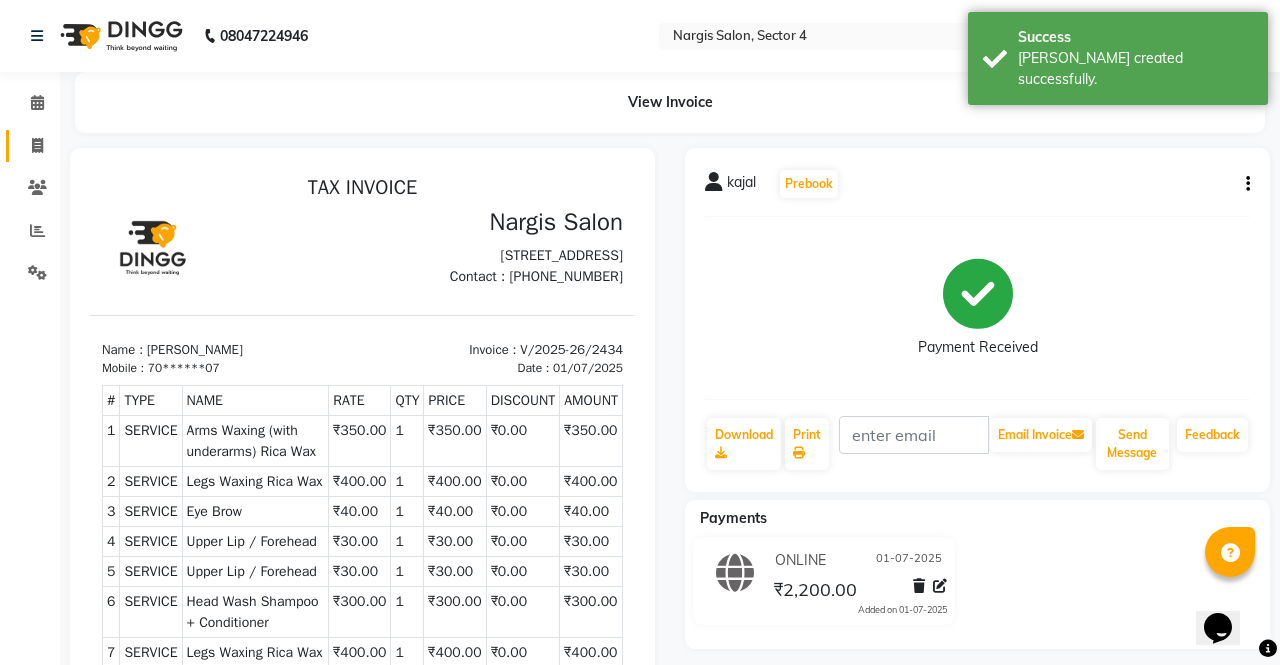 select on "service" 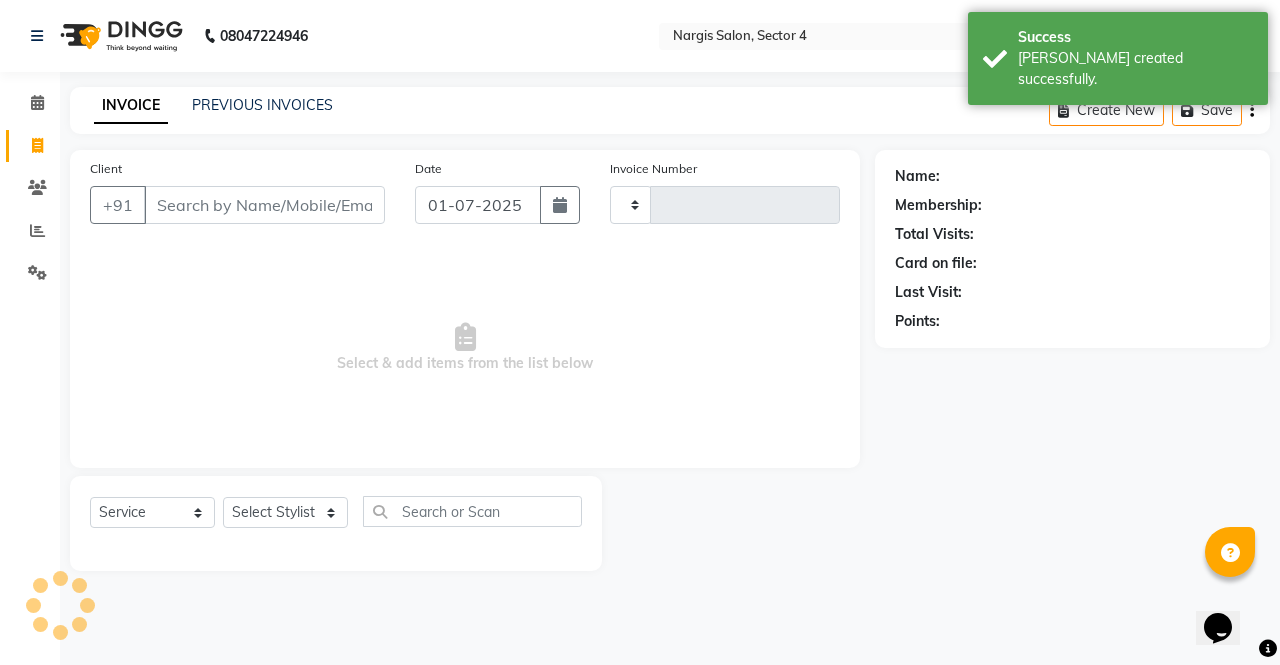 type on "2435" 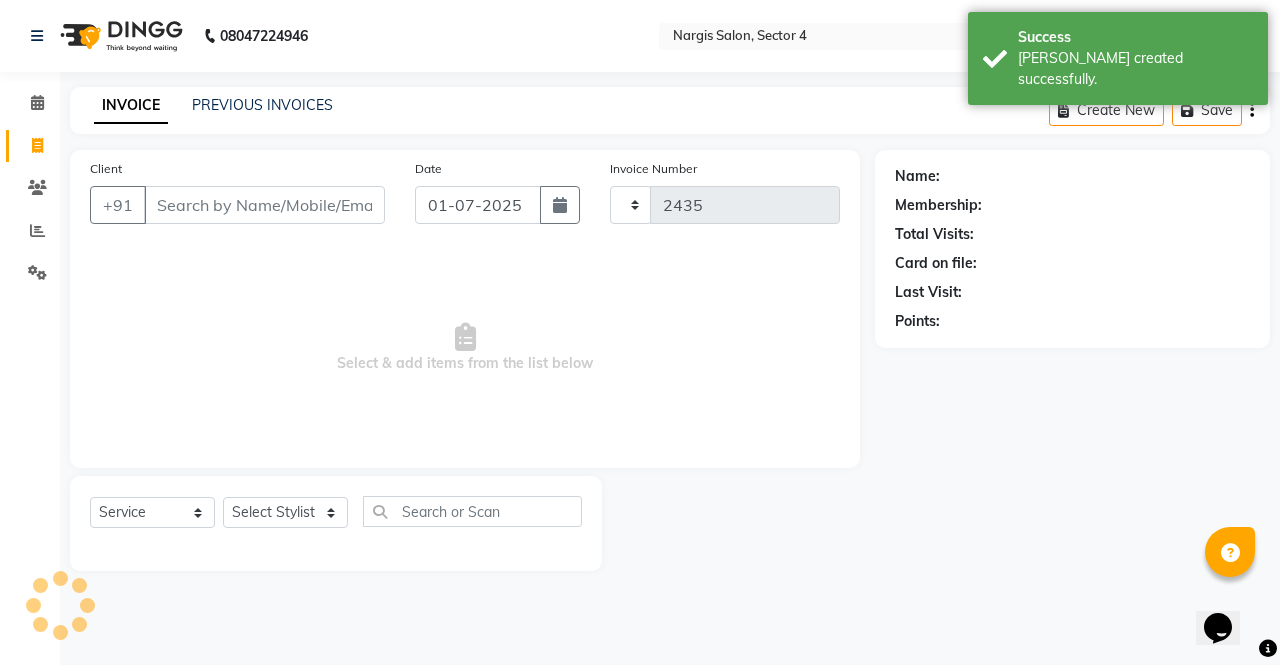 select on "4130" 